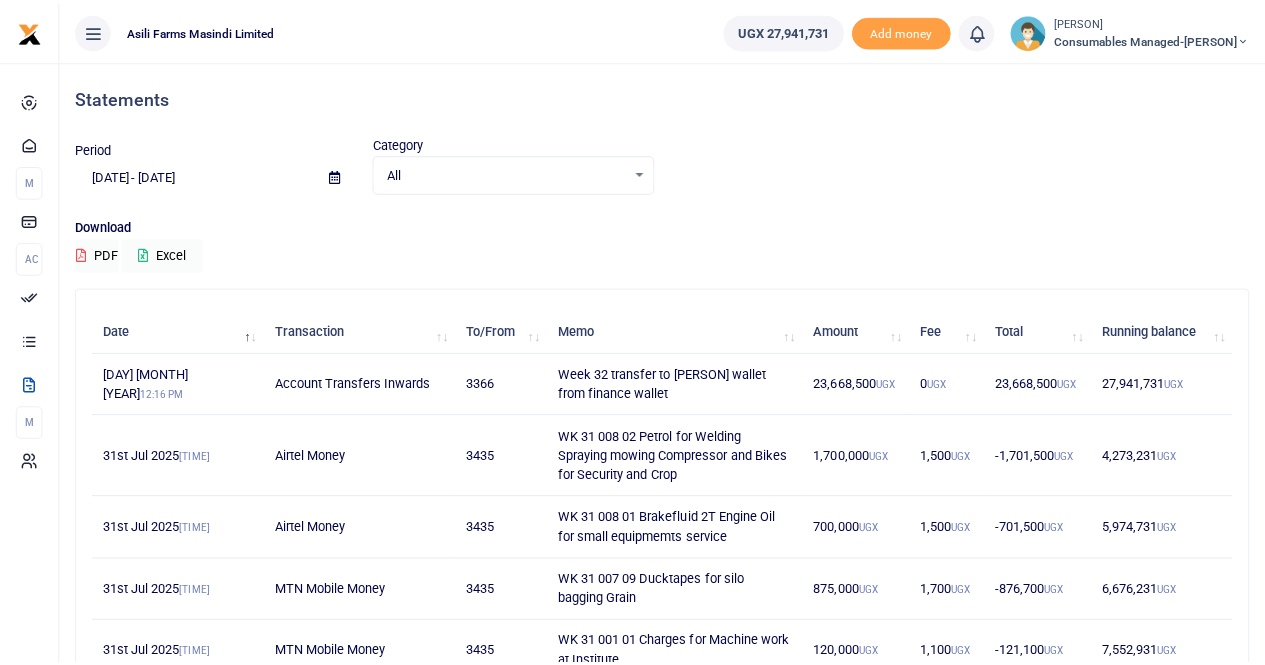 scroll, scrollTop: 0, scrollLeft: 0, axis: both 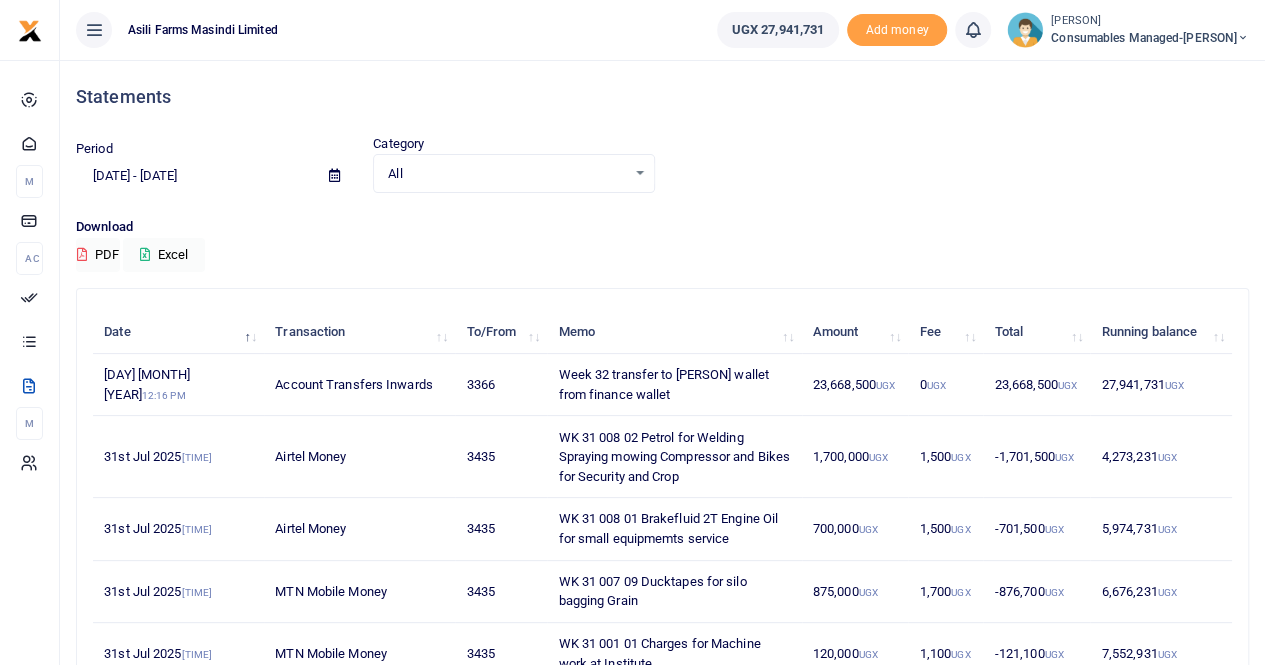 click on "Consumables managed-[FIRST]" at bounding box center (1150, 38) 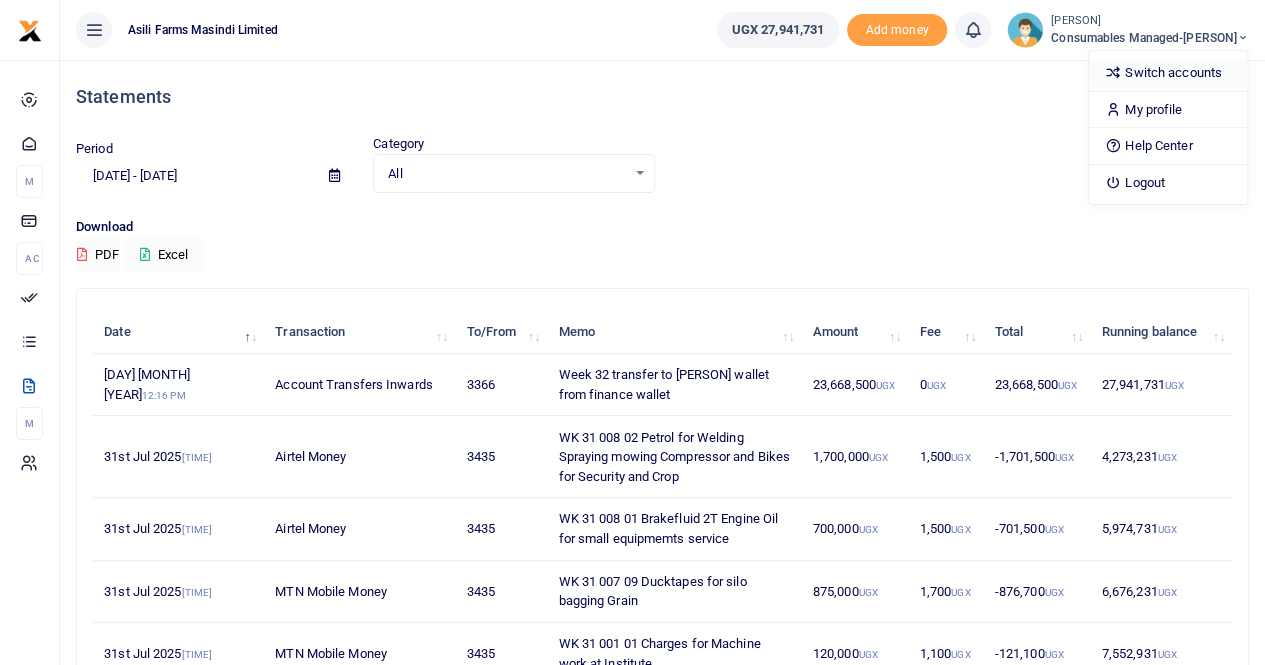 click on "Switch accounts" at bounding box center (1168, 73) 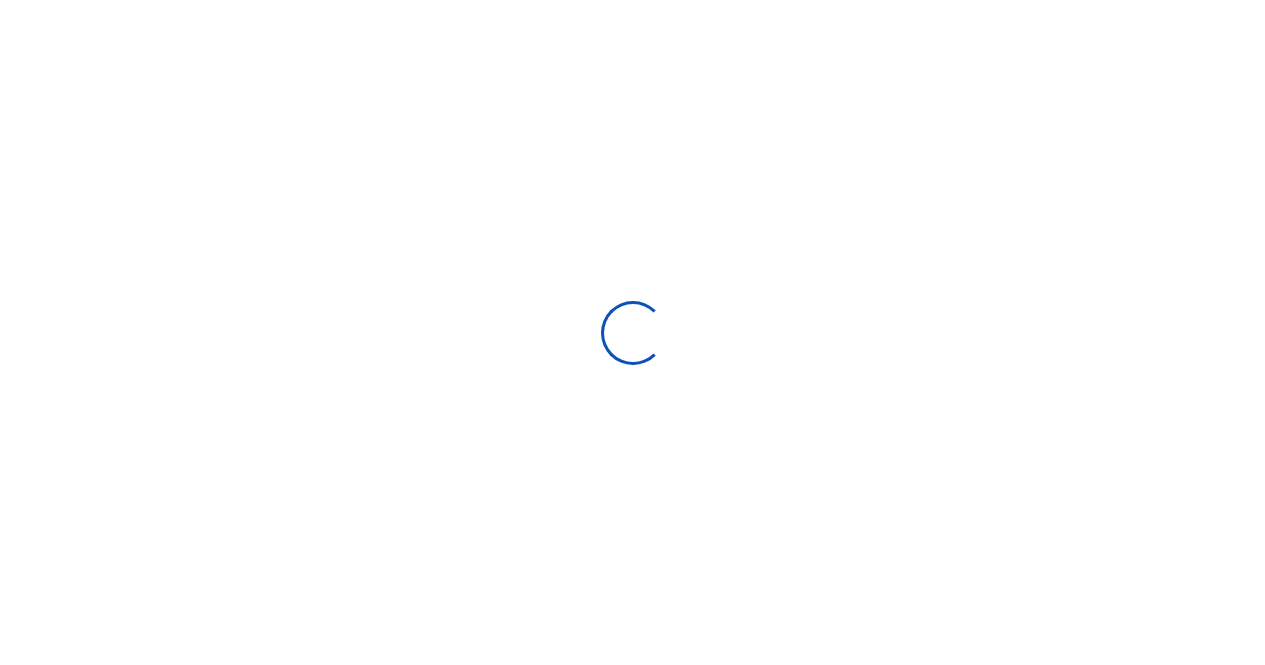 scroll, scrollTop: 0, scrollLeft: 0, axis: both 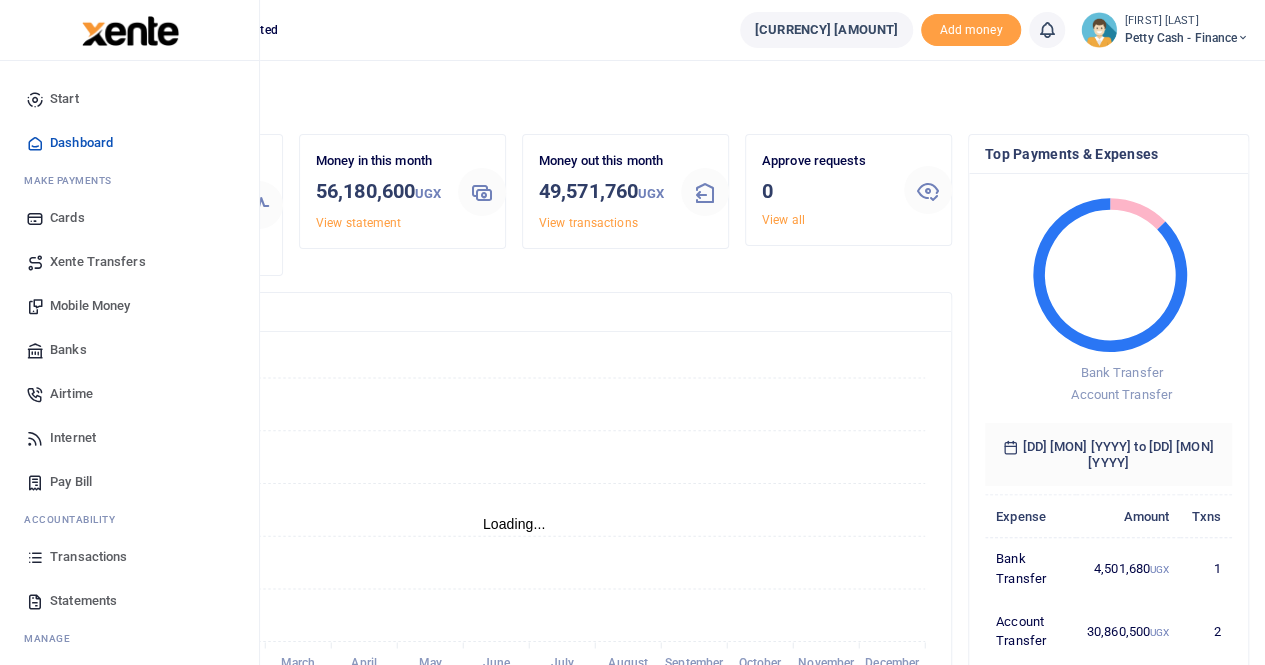click on "Transactions" at bounding box center (88, 557) 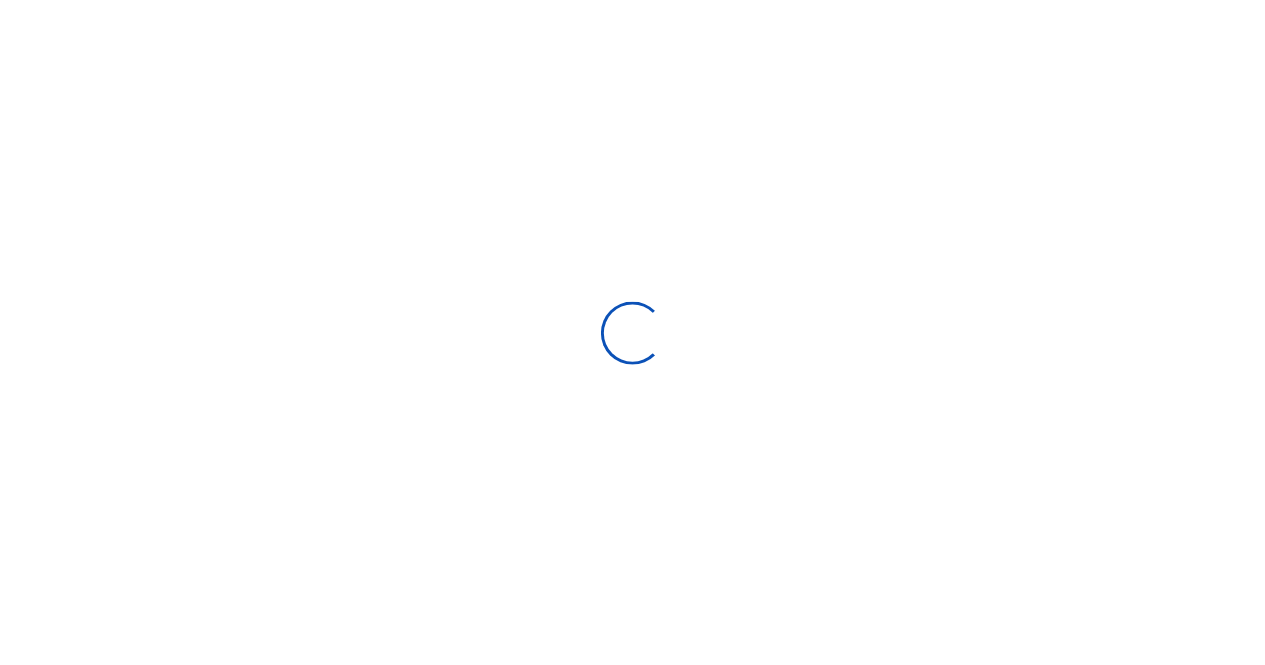 scroll, scrollTop: 0, scrollLeft: 0, axis: both 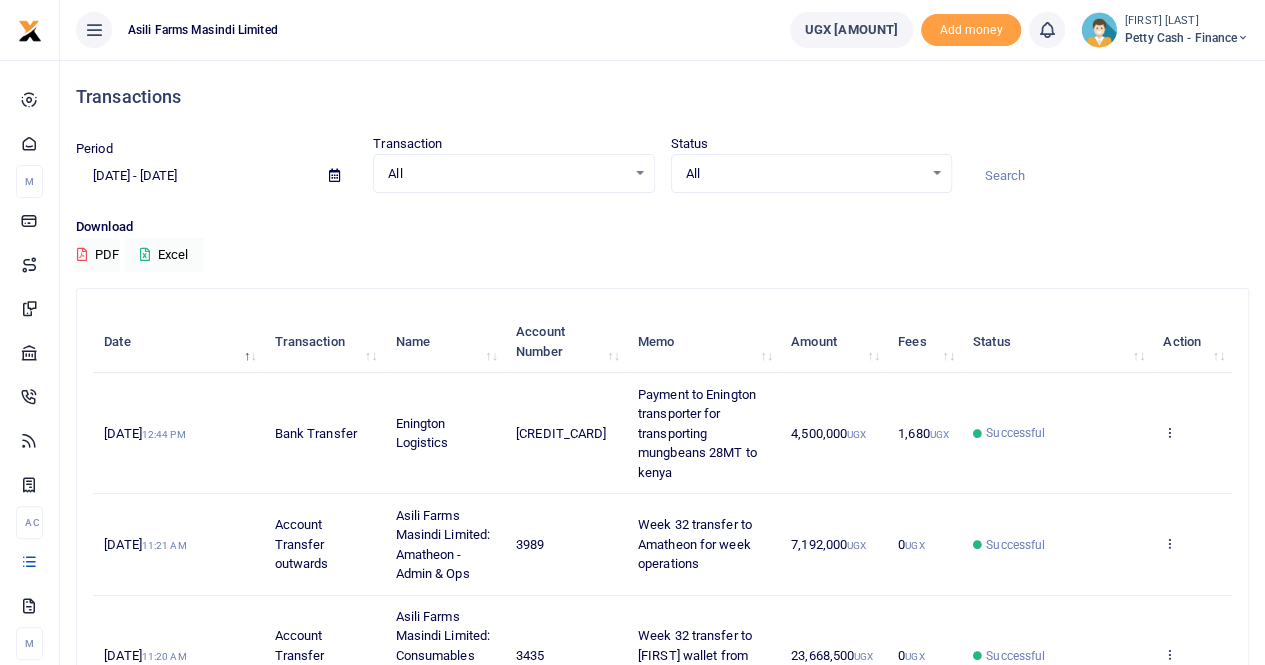 click at bounding box center [334, 175] 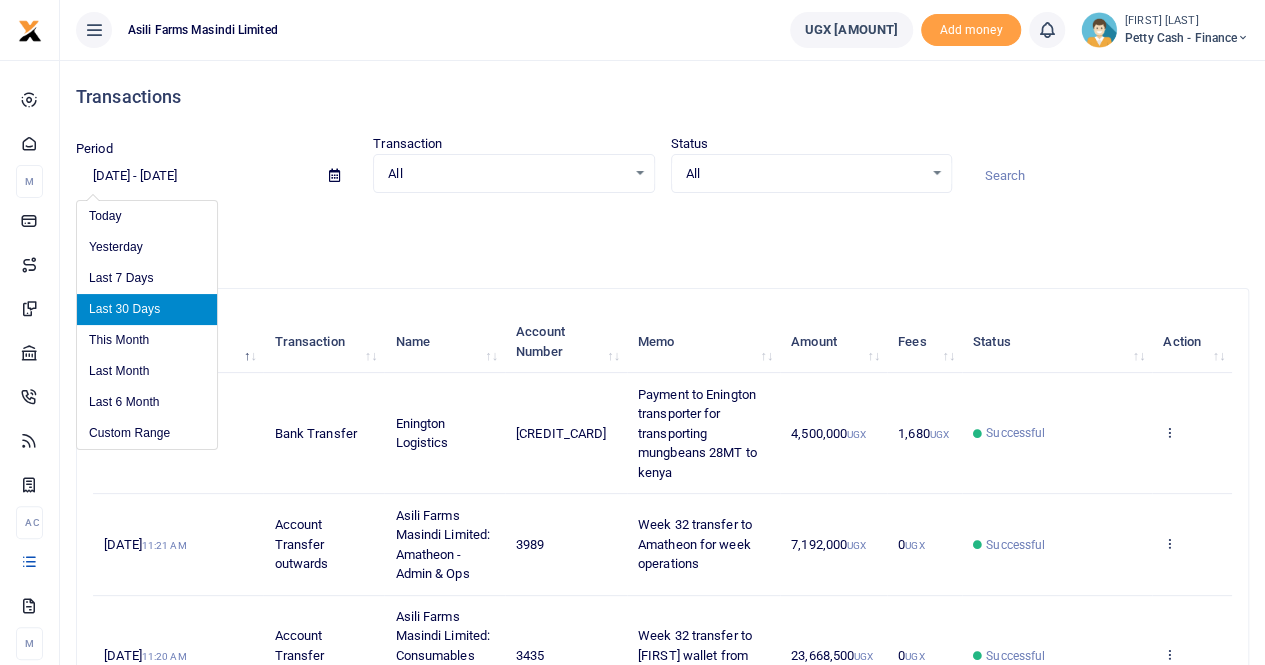 click on "Last 30 Days" at bounding box center [147, 309] 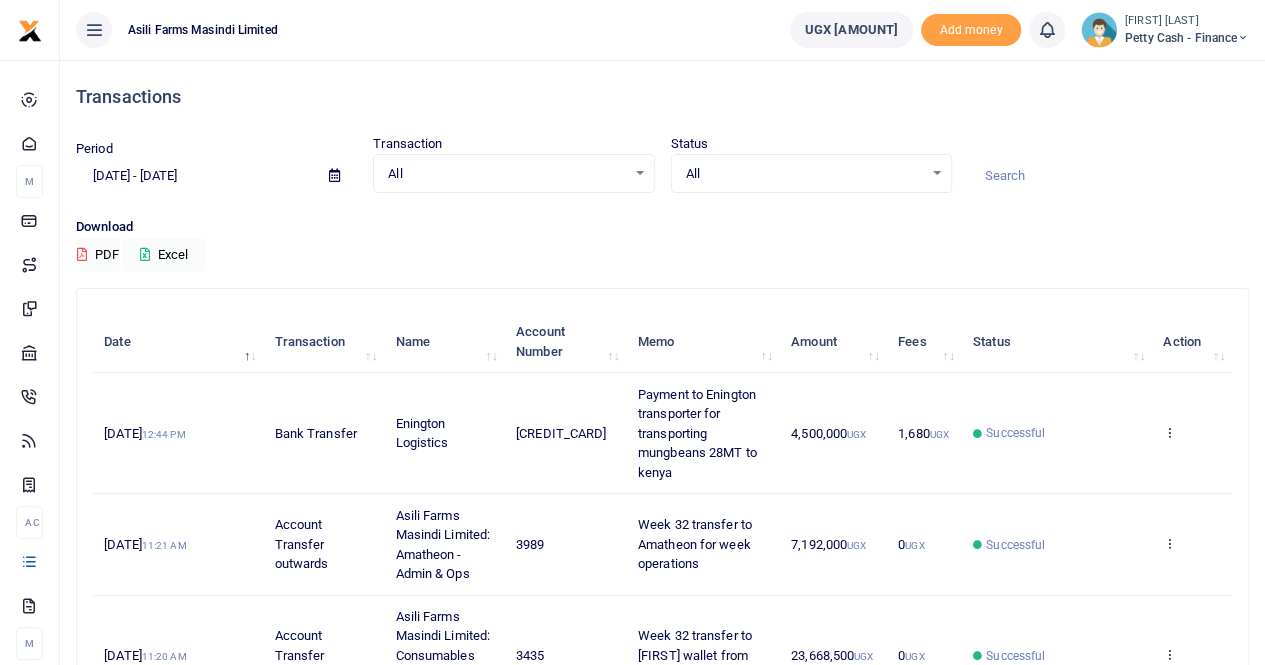 click at bounding box center [334, 175] 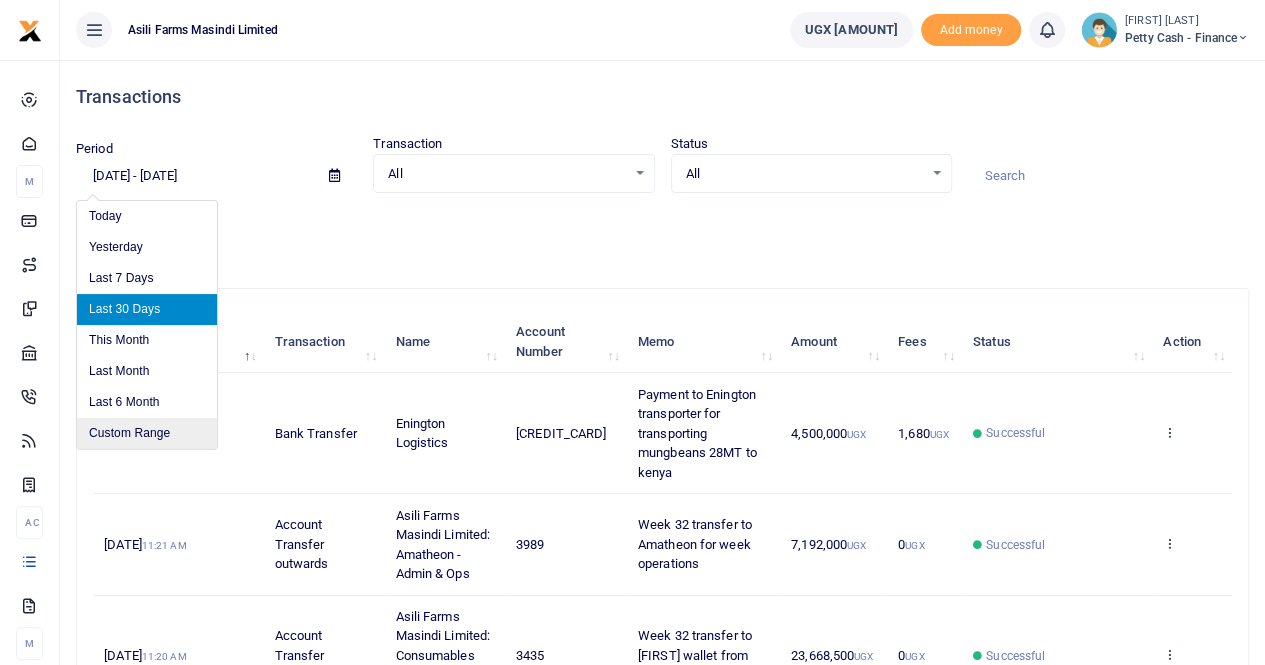 click on "Custom Range" at bounding box center [147, 433] 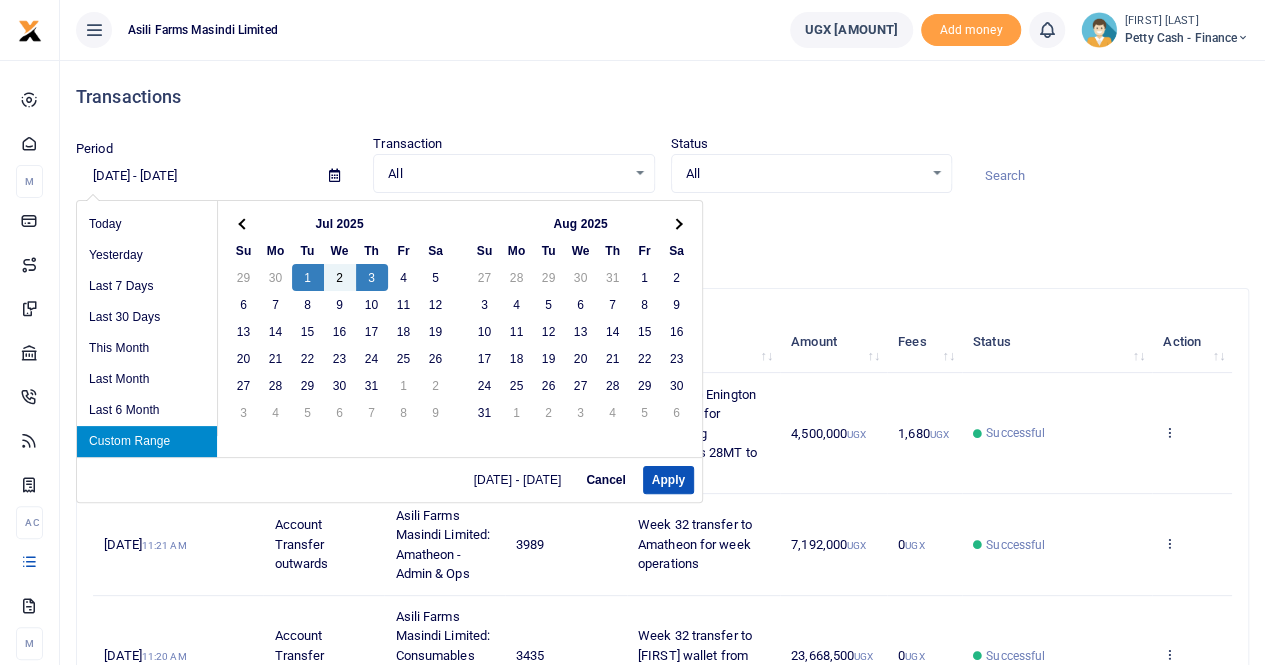 click on "Custom Range" at bounding box center (147, 441) 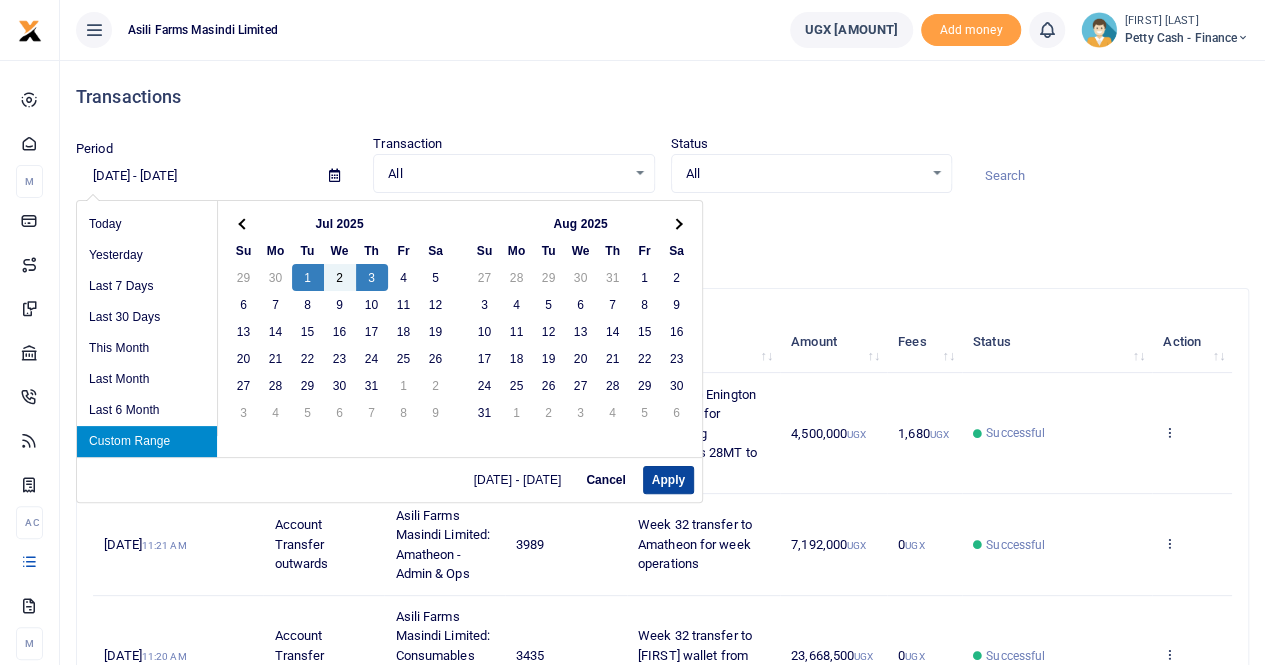 click on "Apply" at bounding box center (668, 480) 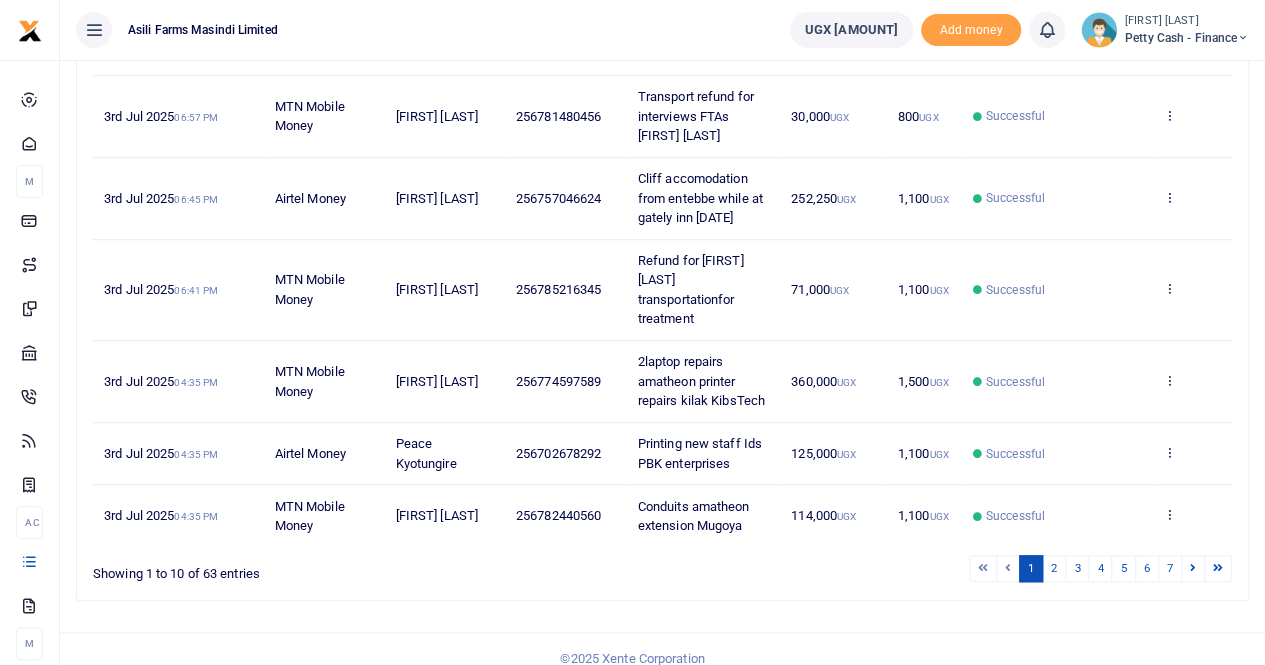 scroll, scrollTop: 638, scrollLeft: 0, axis: vertical 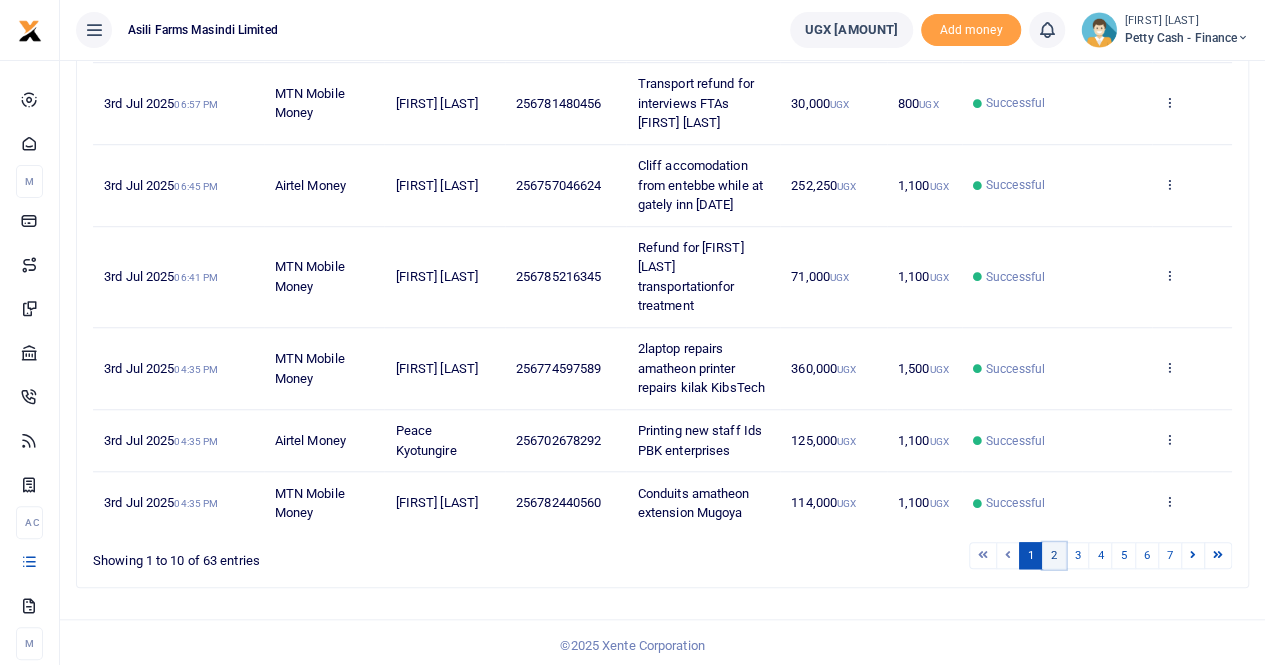 click on "2" at bounding box center [1054, 555] 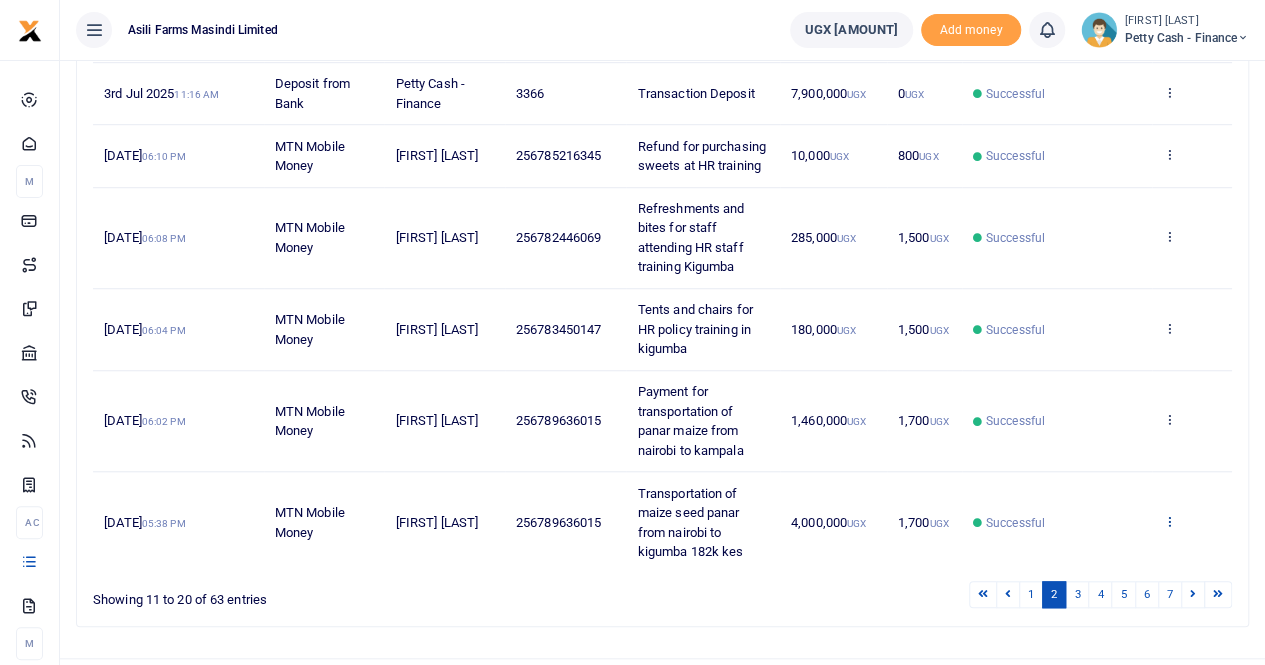 click at bounding box center [1169, 521] 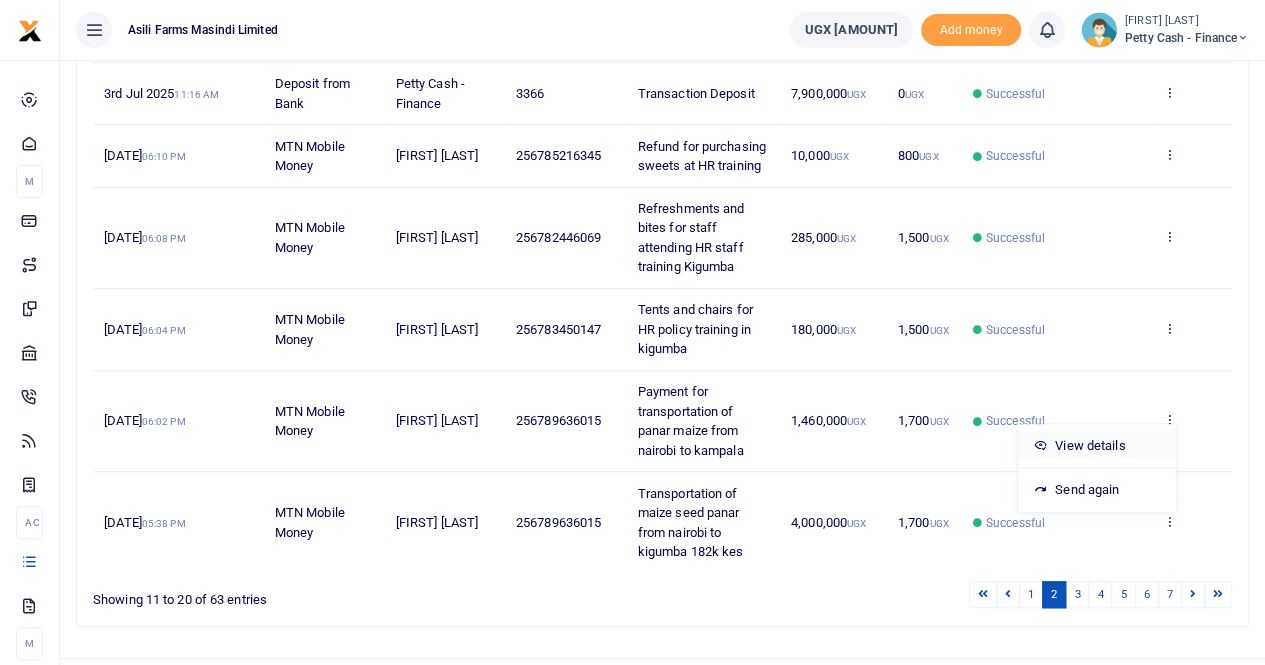 click on "View details" at bounding box center [1097, 446] 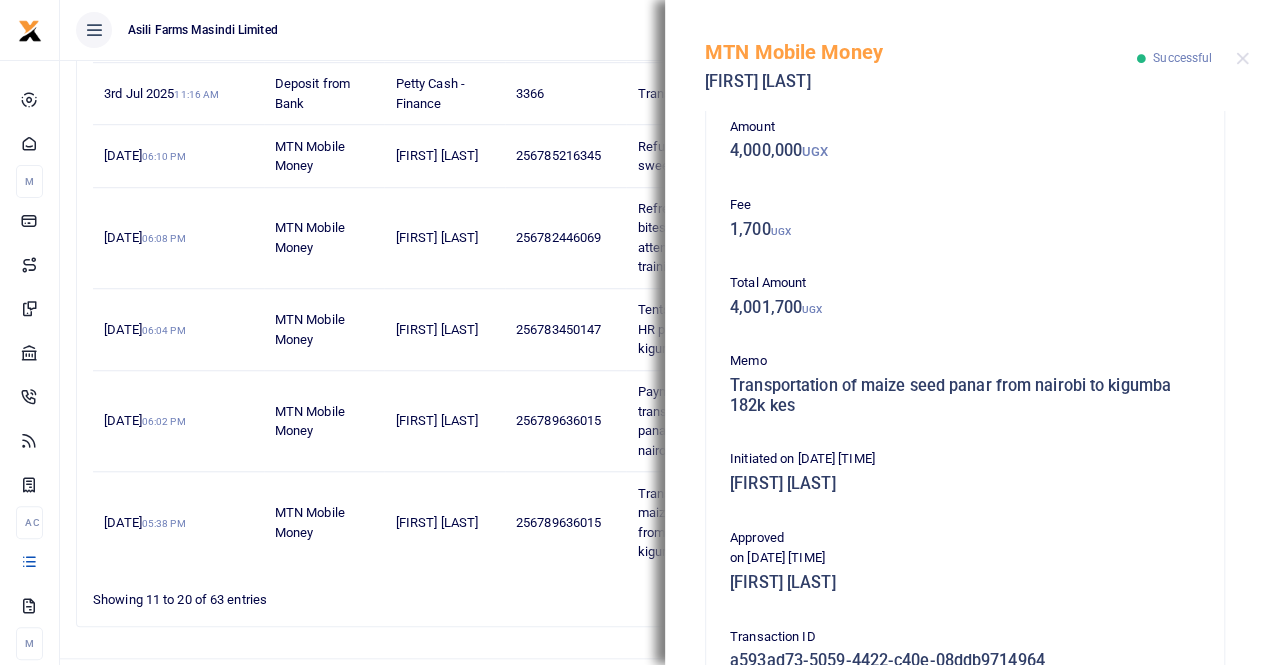 scroll, scrollTop: 0, scrollLeft: 0, axis: both 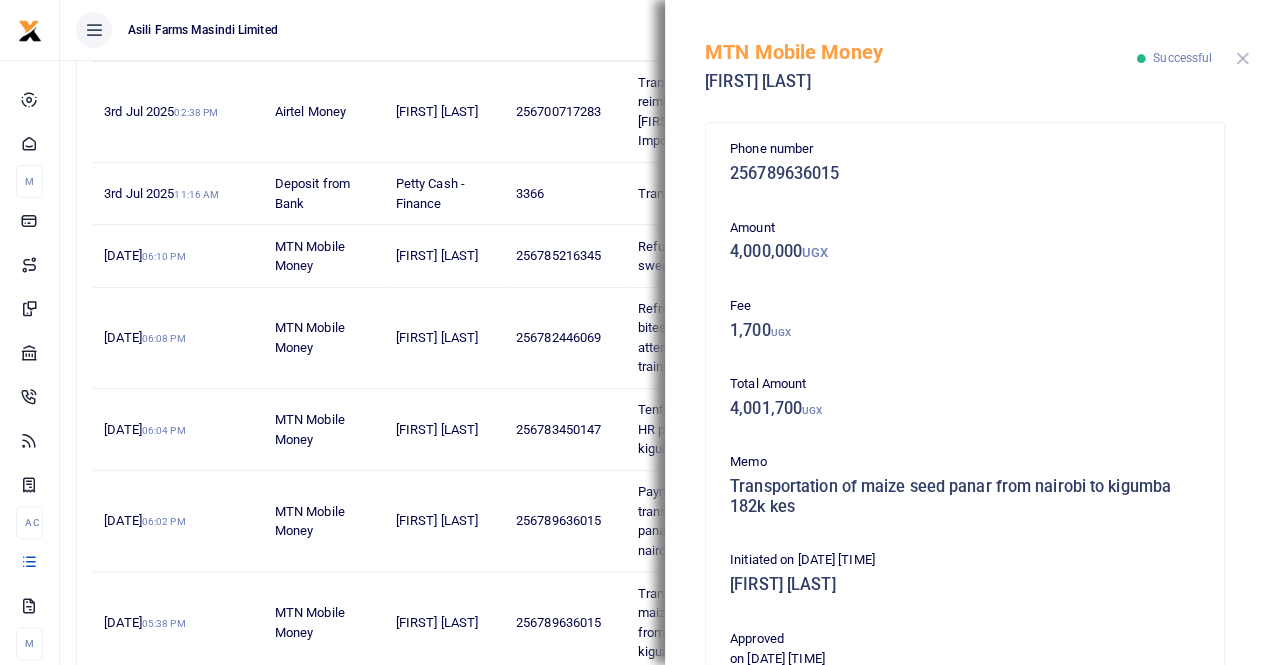 click at bounding box center (1242, 58) 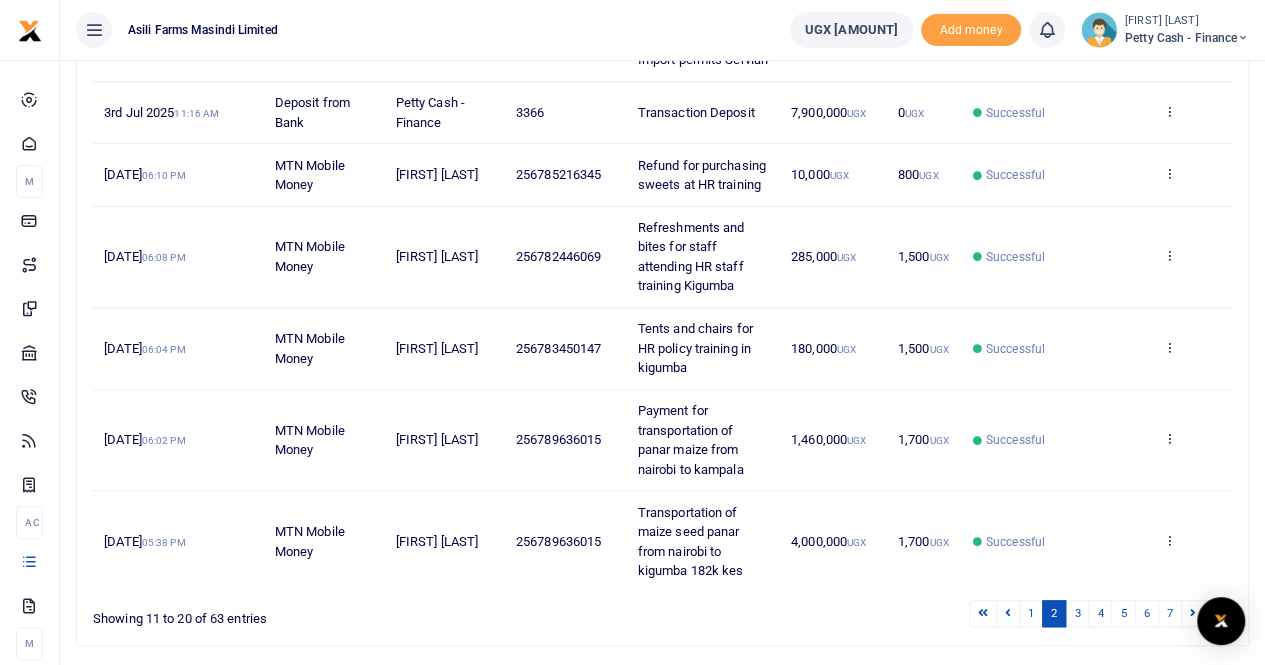 scroll, scrollTop: 697, scrollLeft: 0, axis: vertical 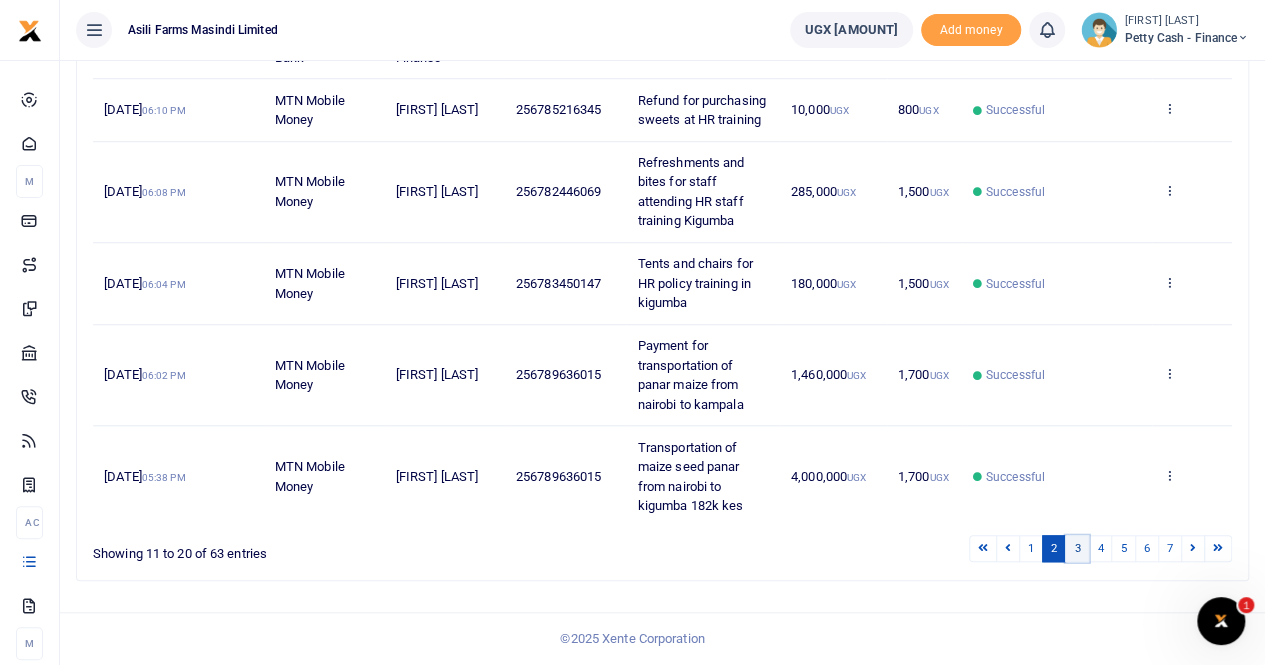 click on "3" at bounding box center (1077, 548) 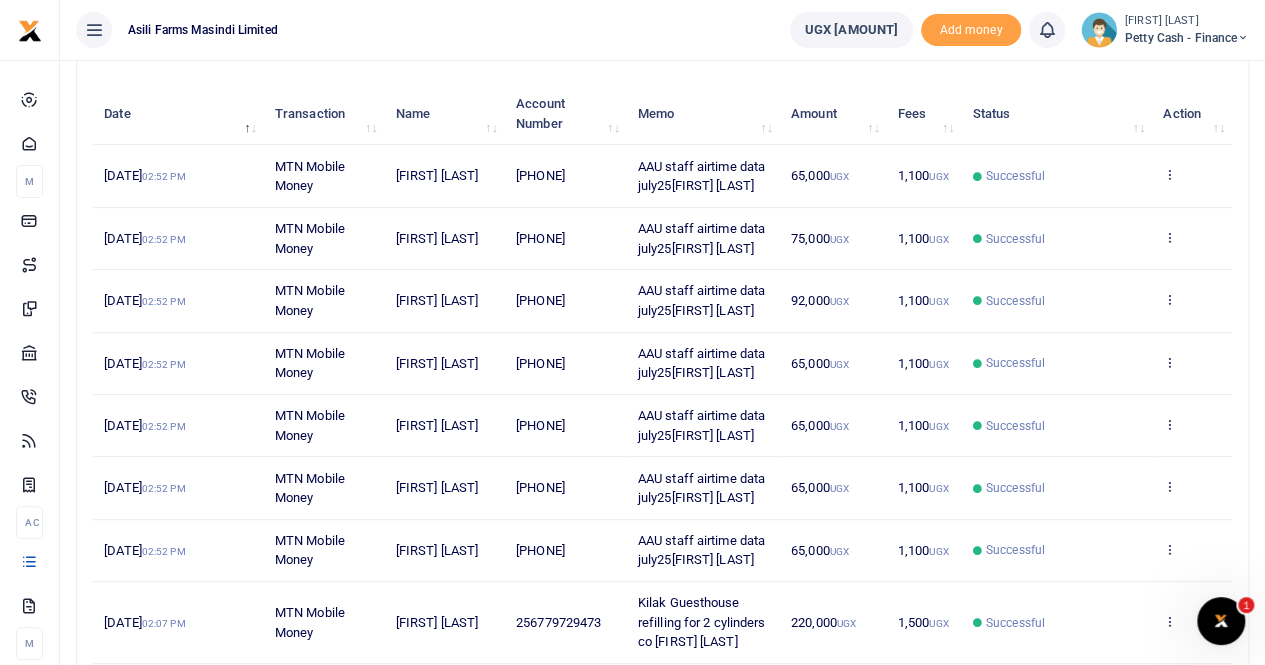 scroll, scrollTop: 522, scrollLeft: 0, axis: vertical 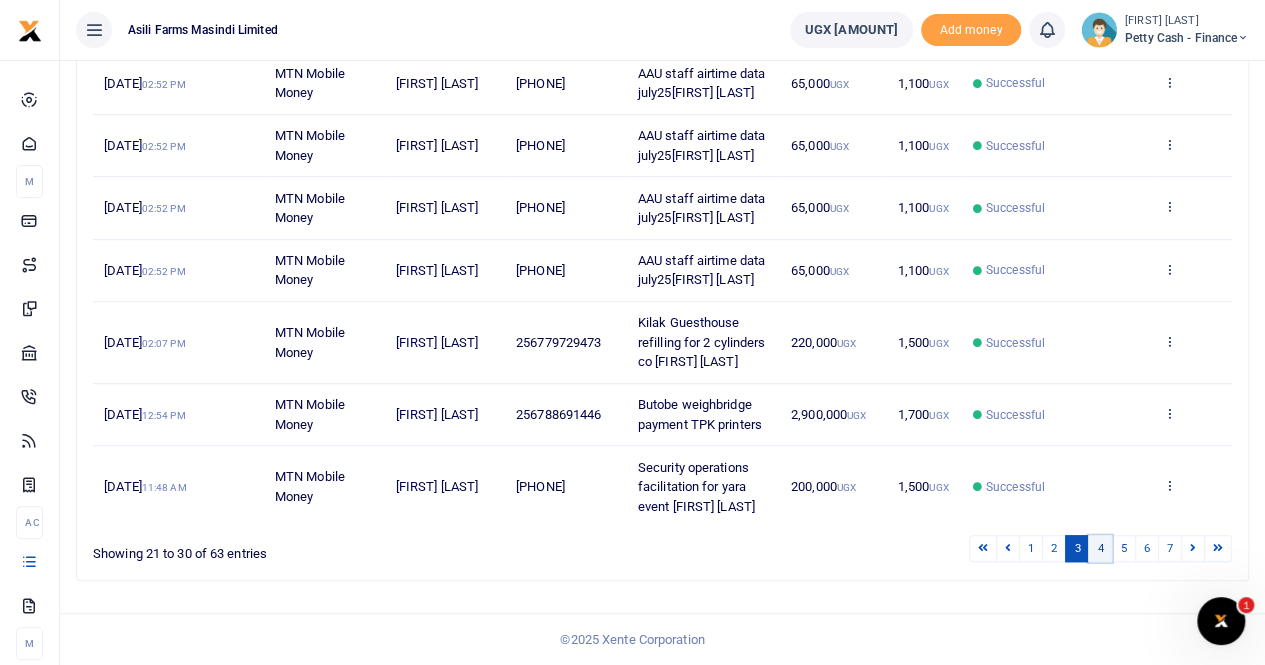click on "4" at bounding box center (1100, 548) 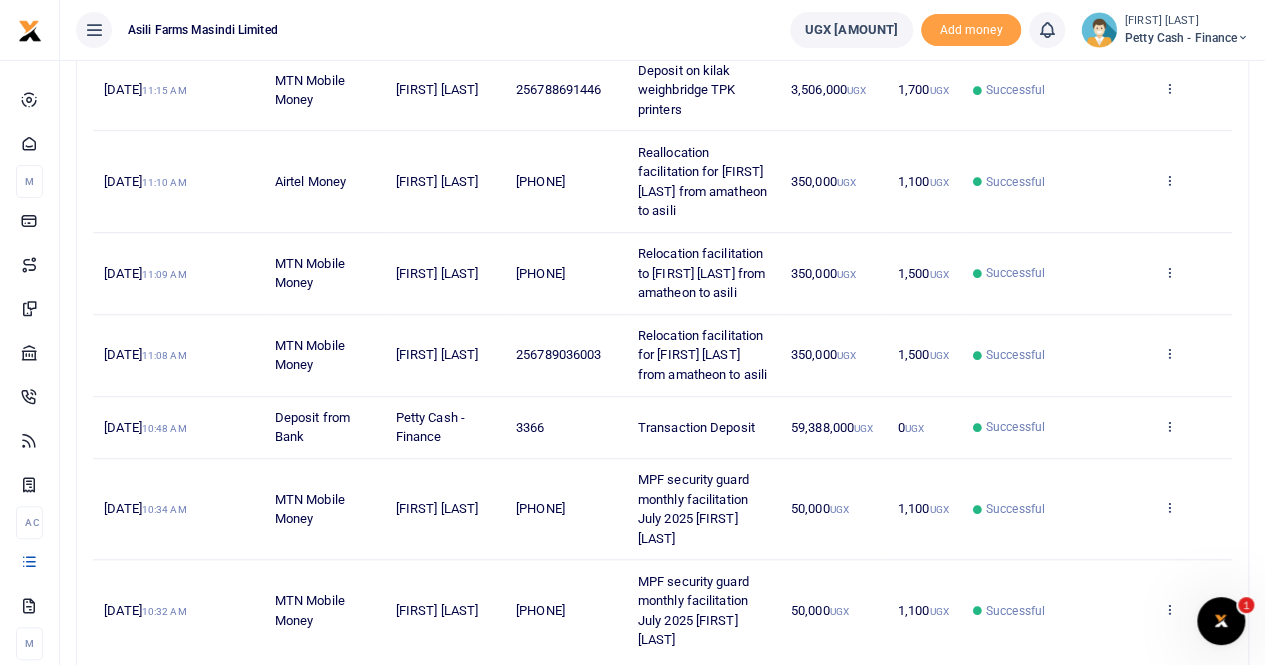 scroll, scrollTop: 475, scrollLeft: 0, axis: vertical 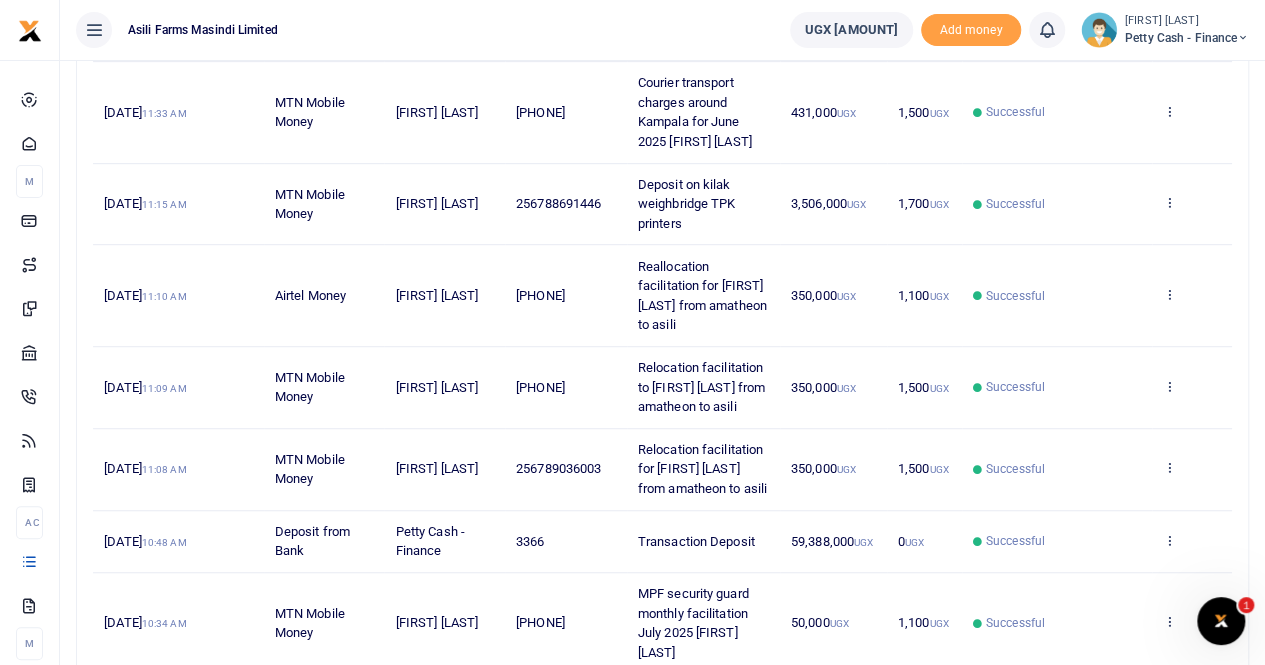 click on "[FIRST] [LAST]" at bounding box center [1187, 21] 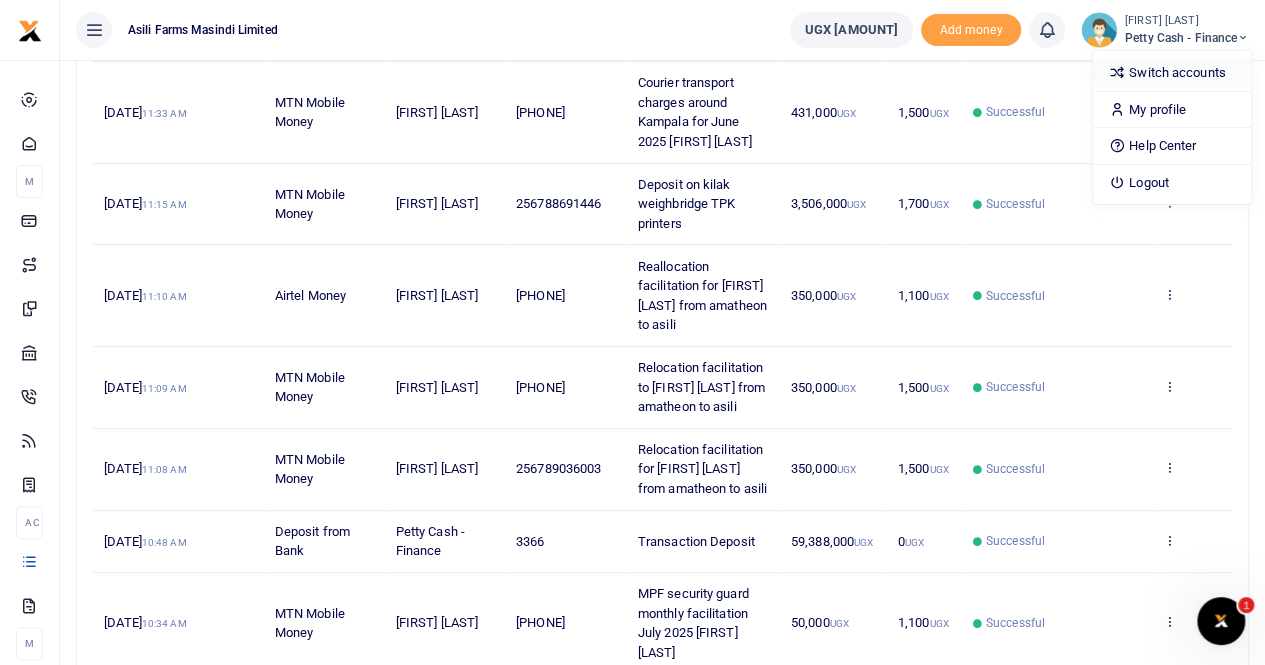 click on "Switch accounts" at bounding box center [1172, 73] 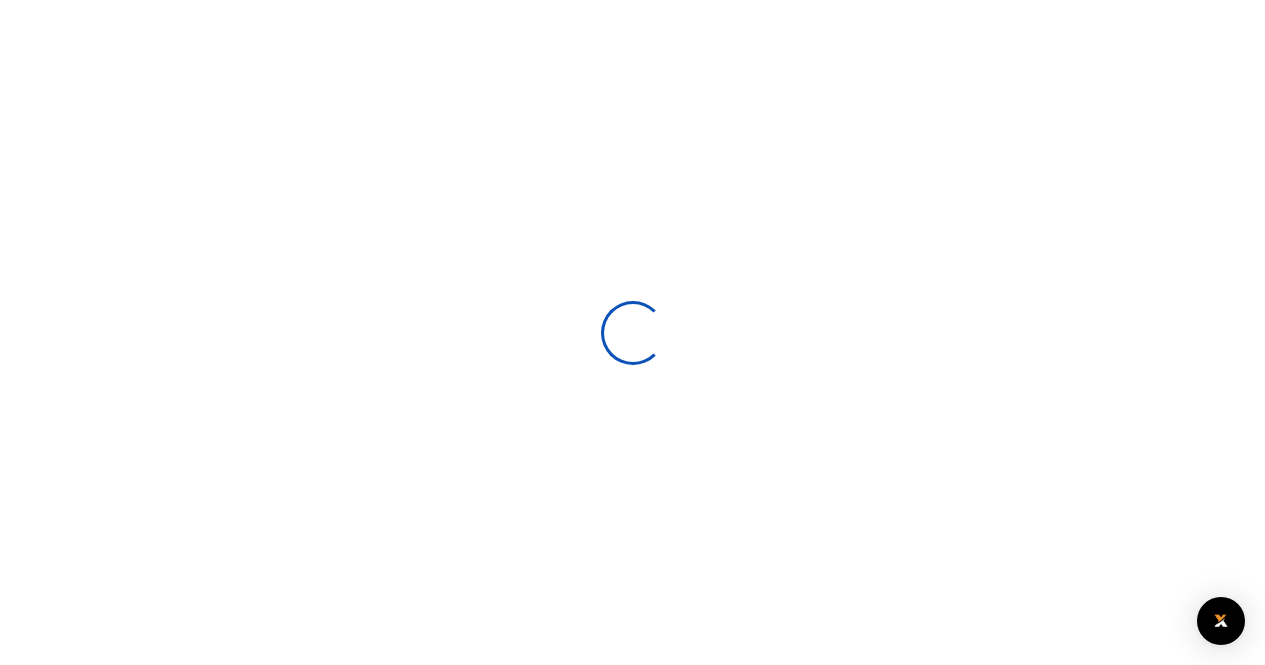 scroll, scrollTop: 0, scrollLeft: 0, axis: both 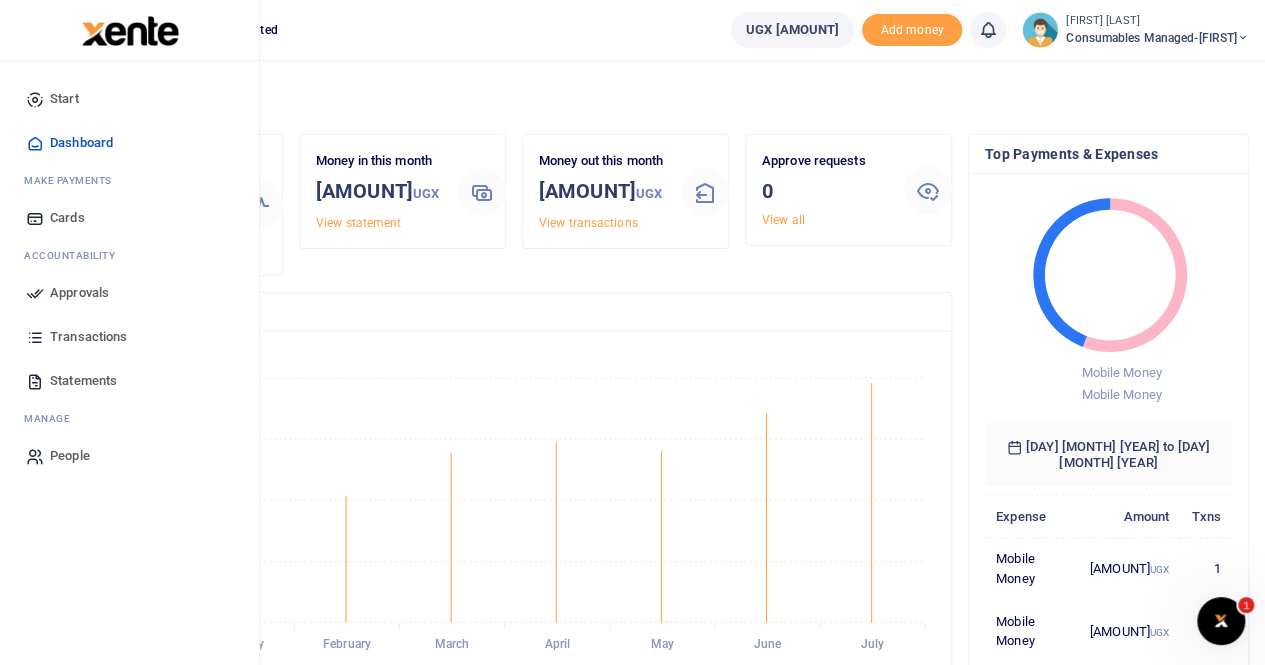 click on "Transactions" at bounding box center (88, 337) 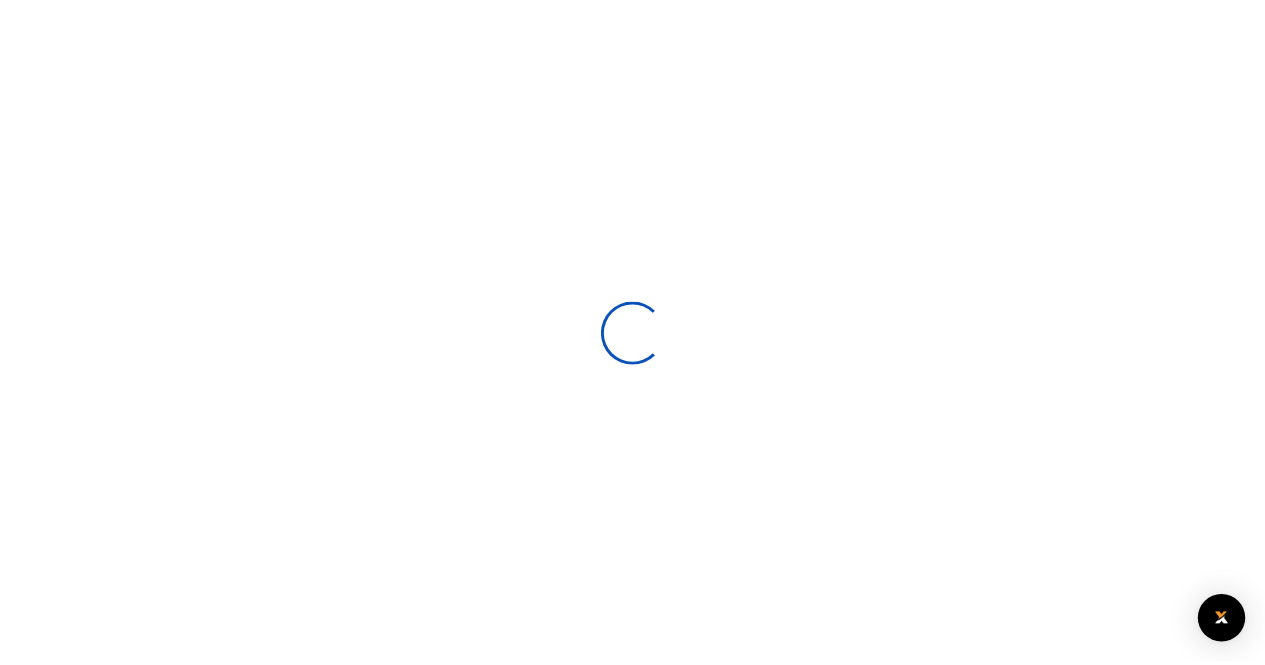 scroll, scrollTop: 0, scrollLeft: 0, axis: both 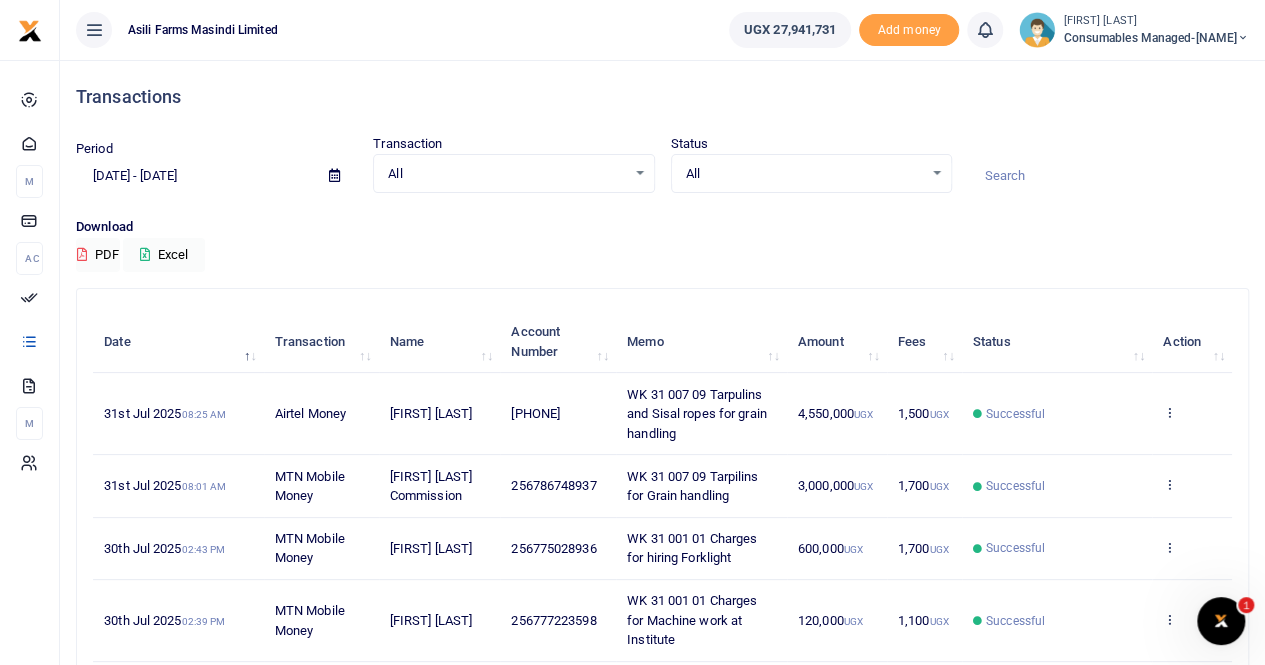click at bounding box center (334, 175) 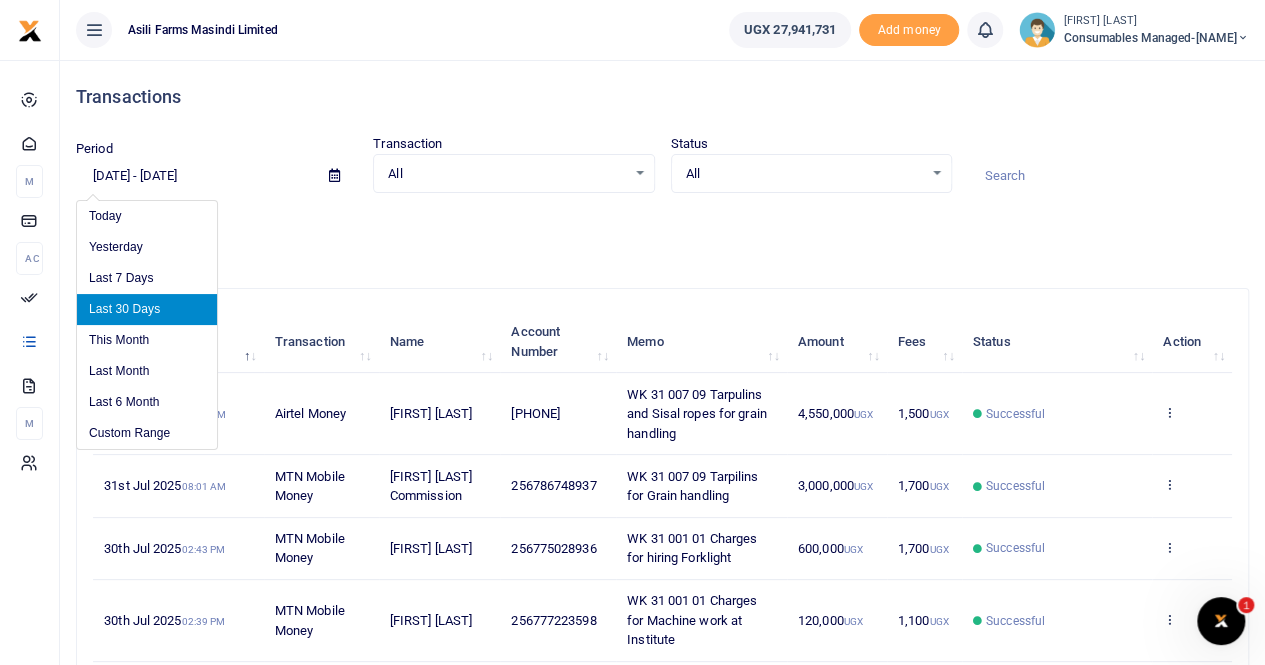 click on "Last 30 Days" at bounding box center (147, 309) 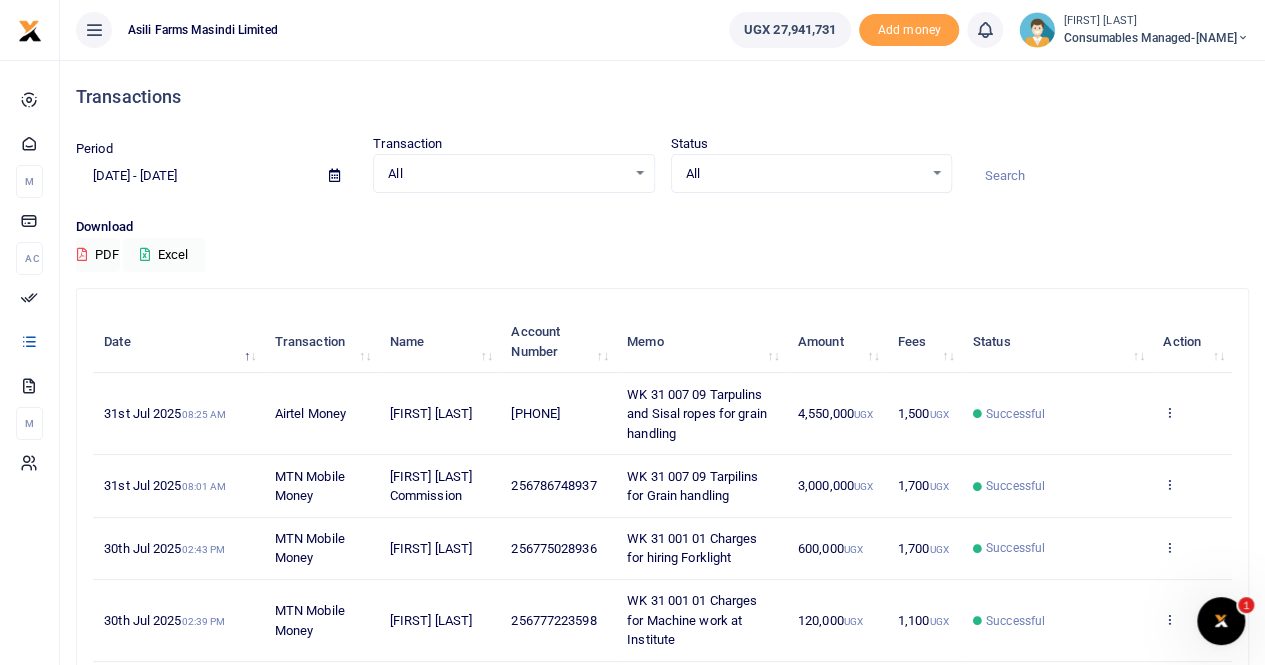 click at bounding box center (334, 175) 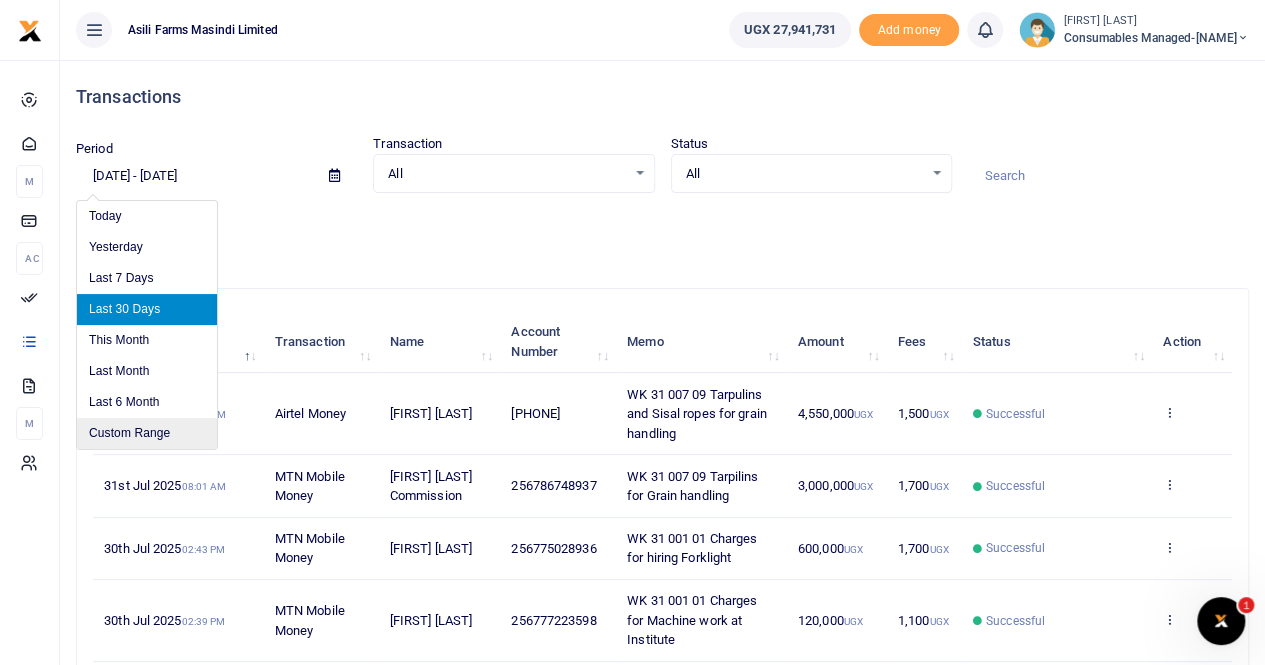 click on "Custom Range" at bounding box center (147, 433) 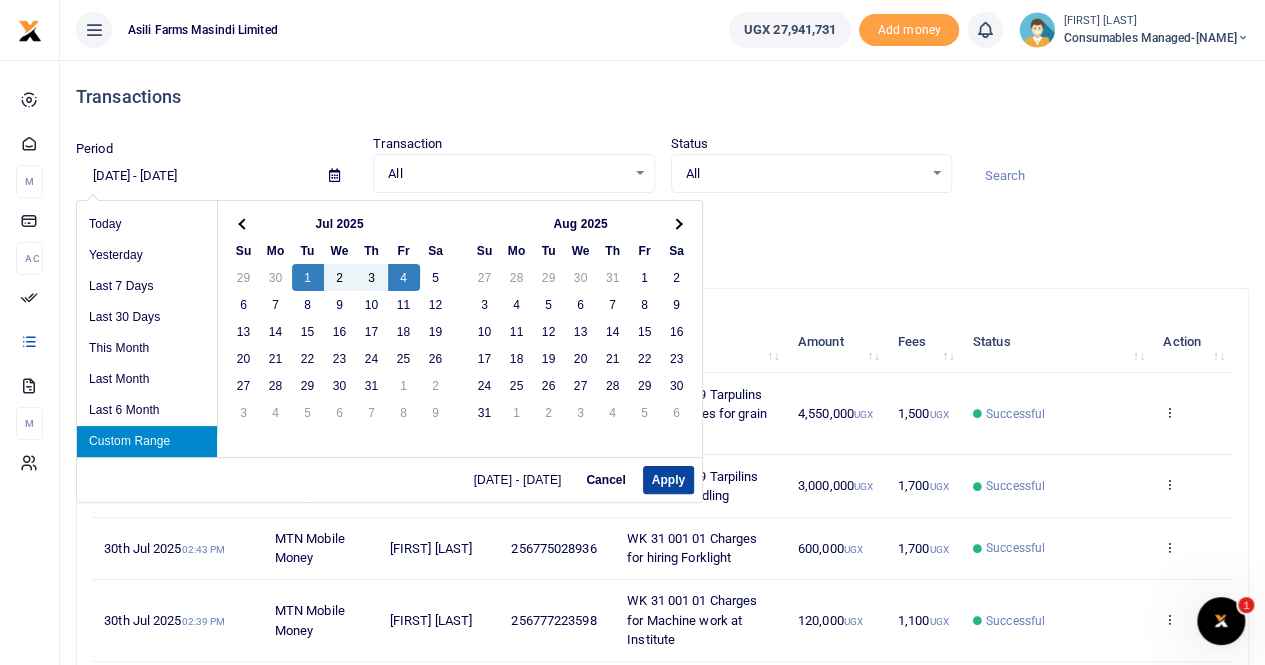 click on "Apply" at bounding box center (668, 480) 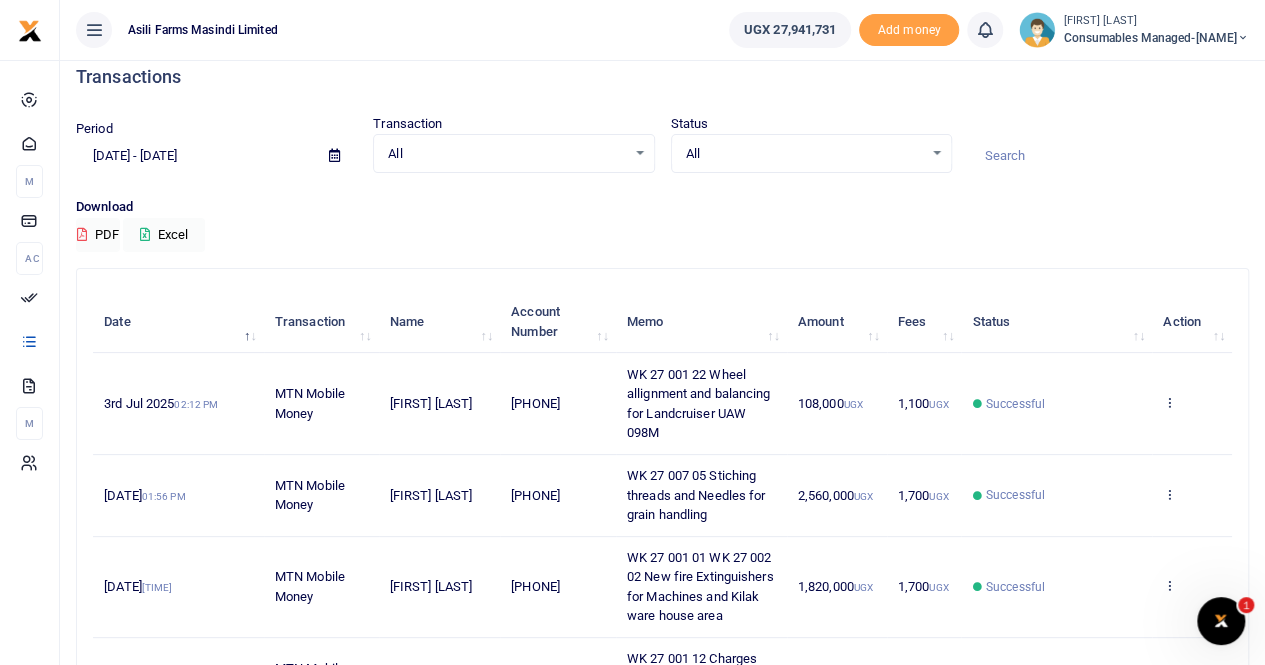 scroll, scrollTop: 0, scrollLeft: 0, axis: both 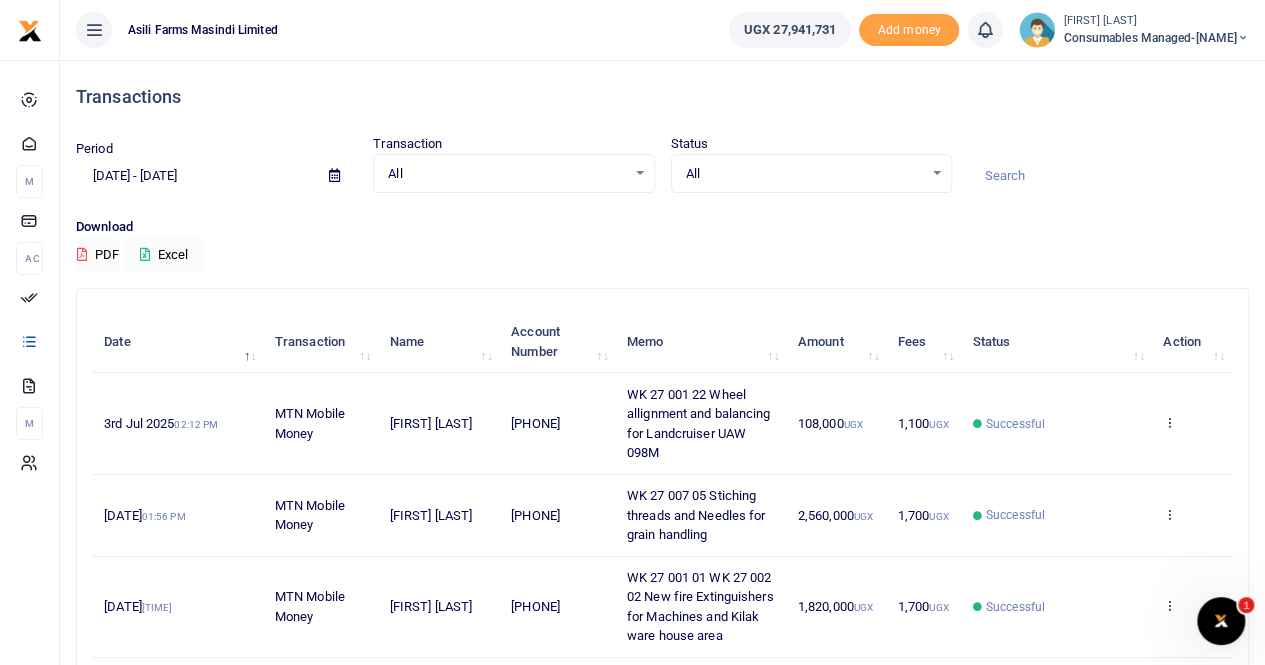 click at bounding box center (334, 175) 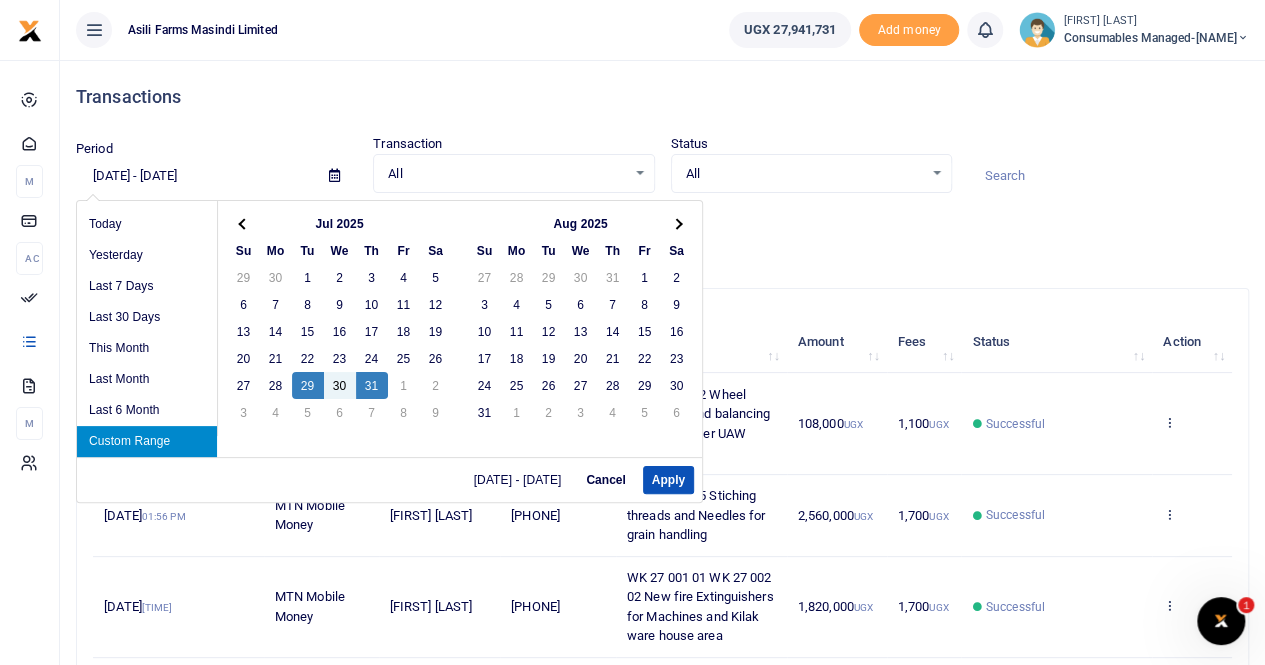 click on "Custom Range" at bounding box center (147, 441) 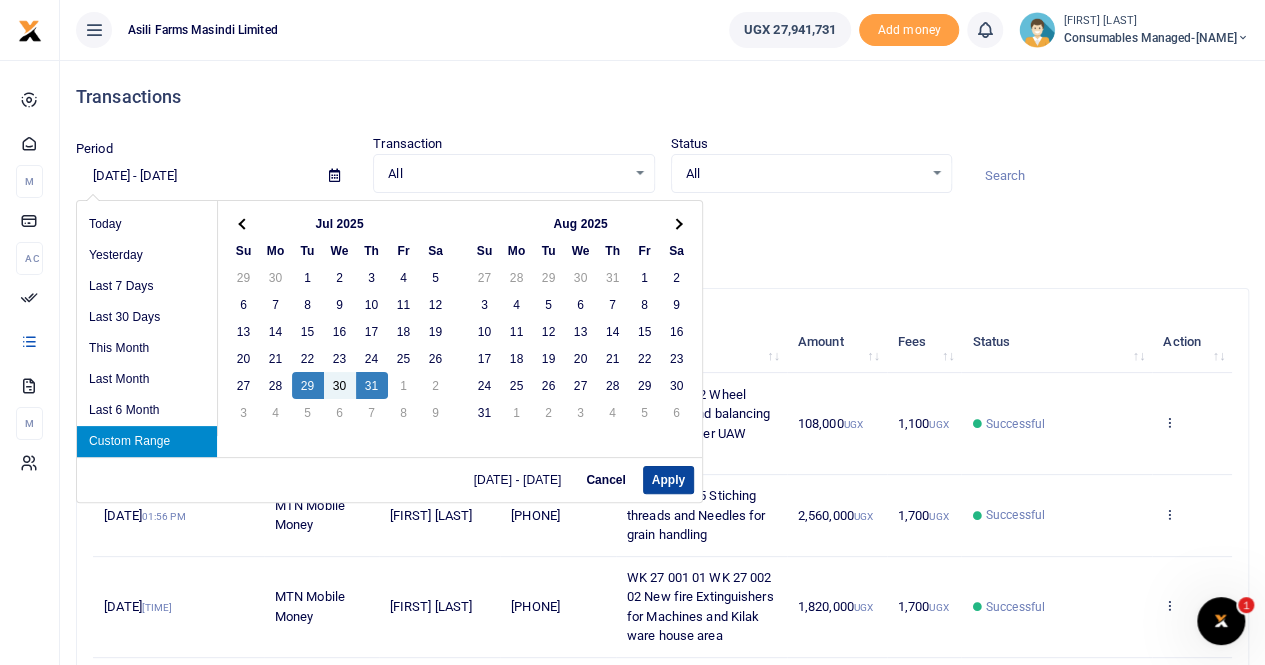 click on "Apply" at bounding box center [668, 480] 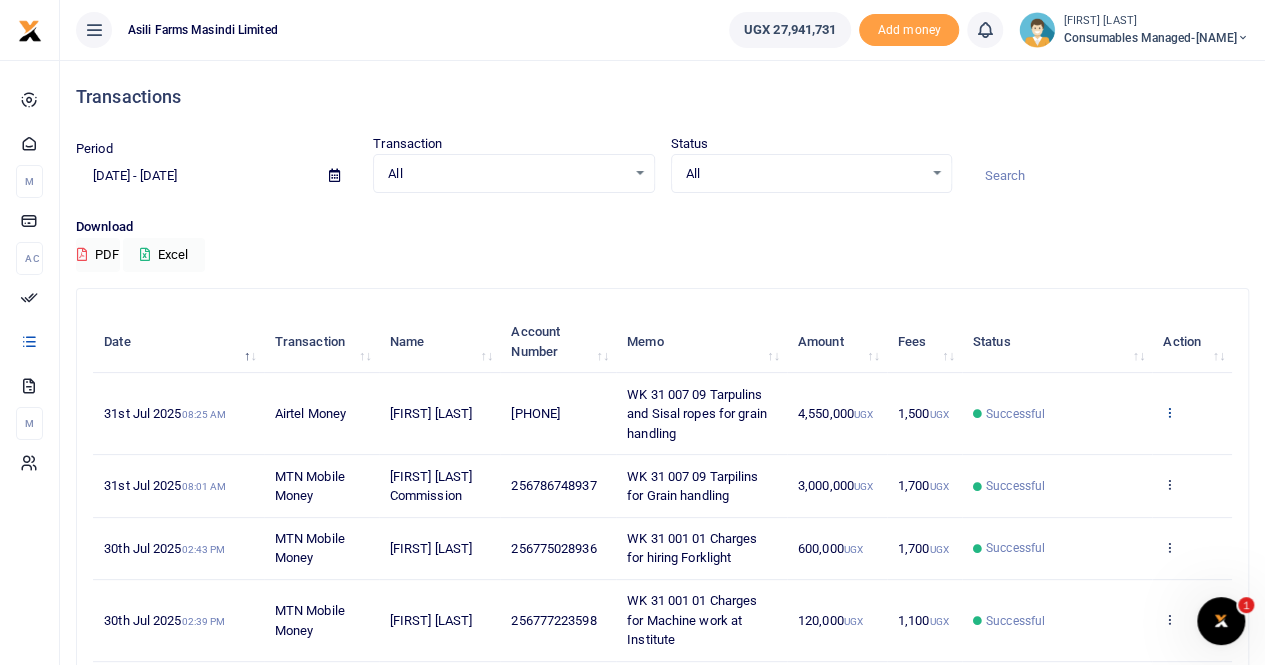 click at bounding box center (1169, 412) 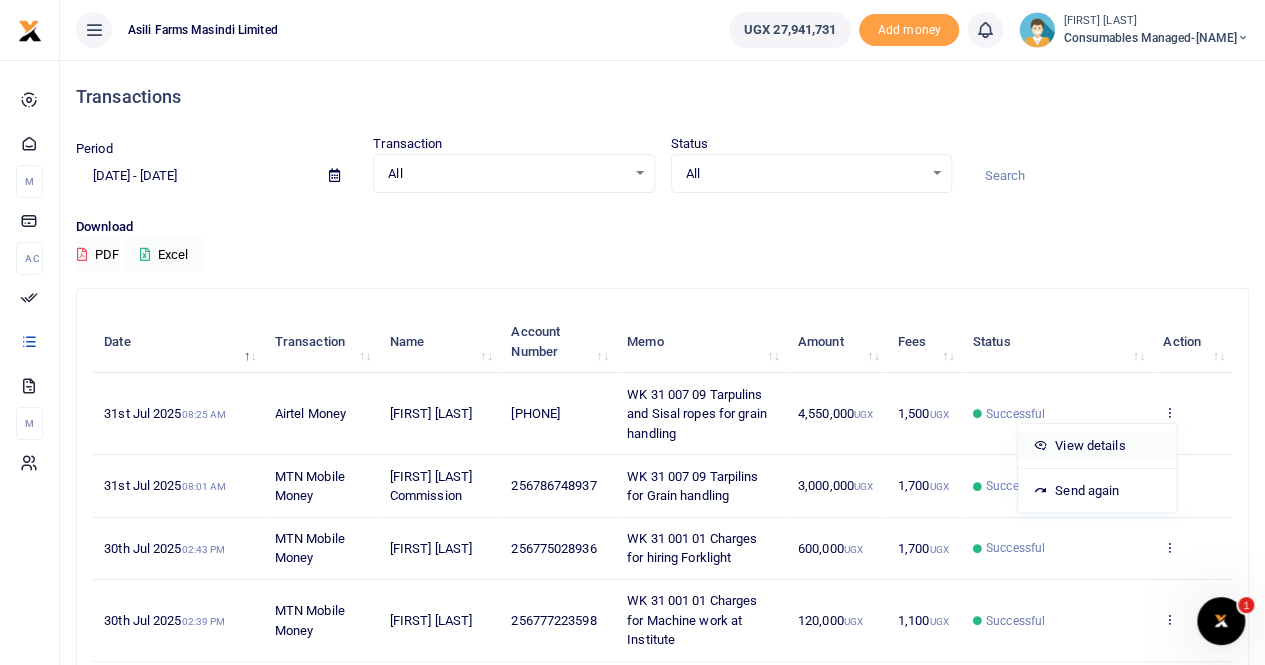 click on "View details" at bounding box center [1097, 446] 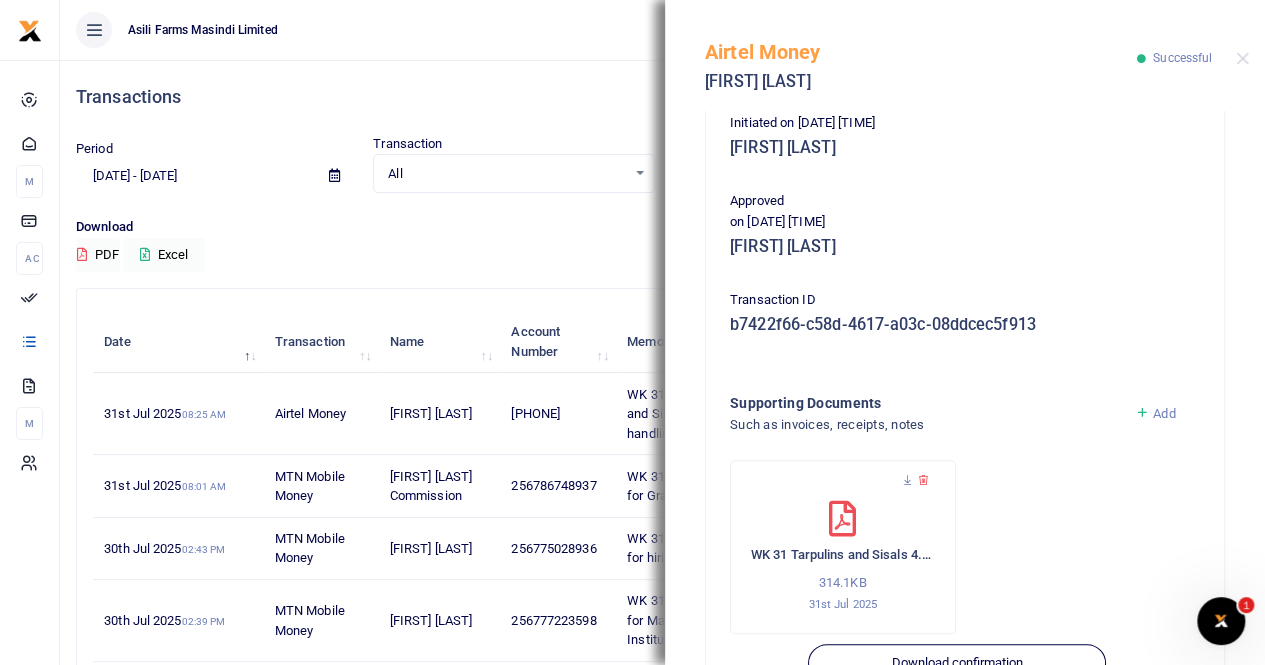 scroll, scrollTop: 482, scrollLeft: 0, axis: vertical 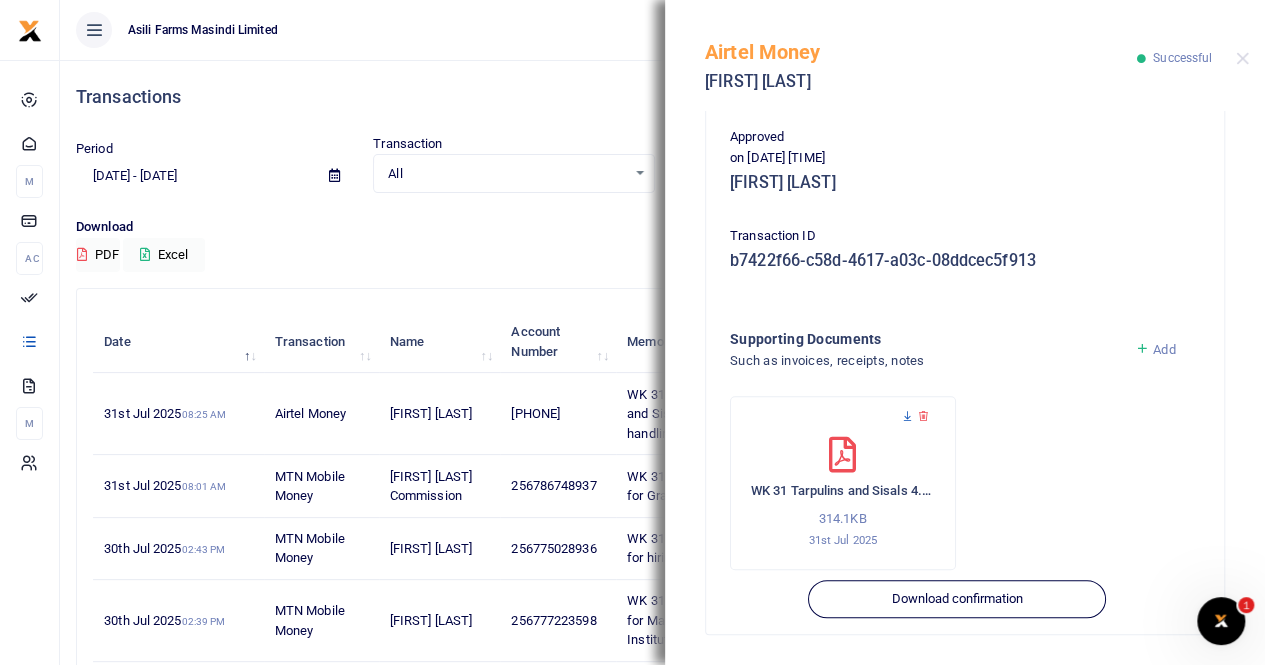 click at bounding box center [907, 416] 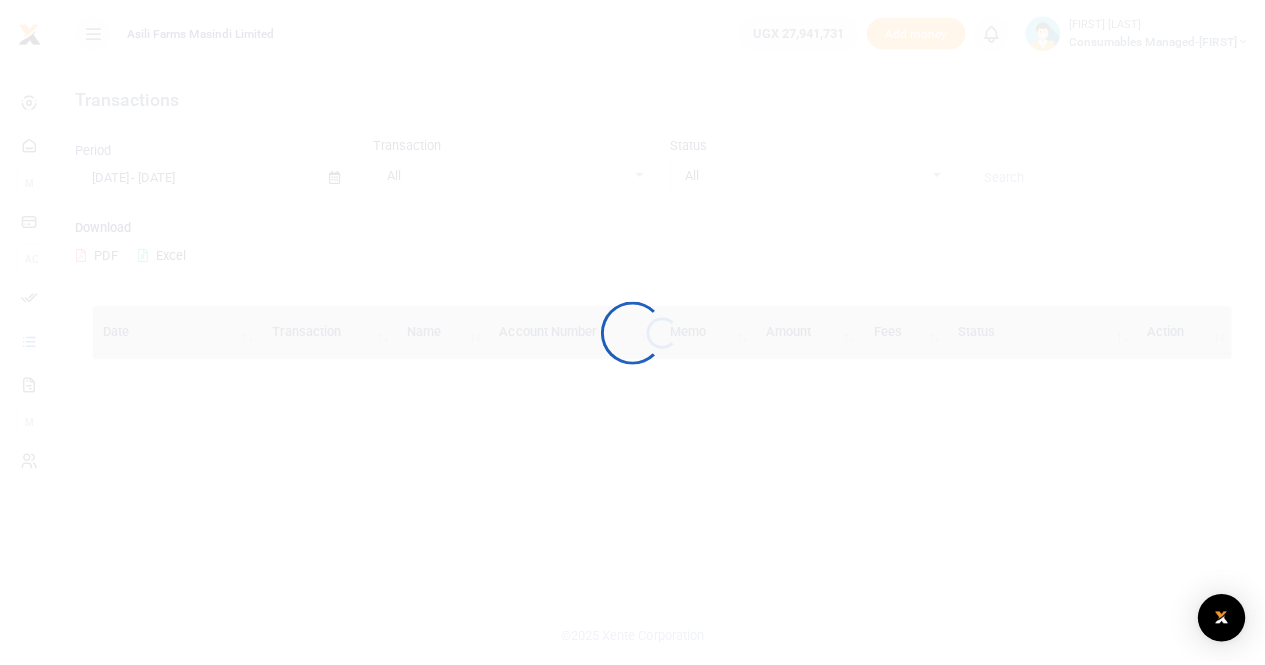 scroll, scrollTop: 0, scrollLeft: 0, axis: both 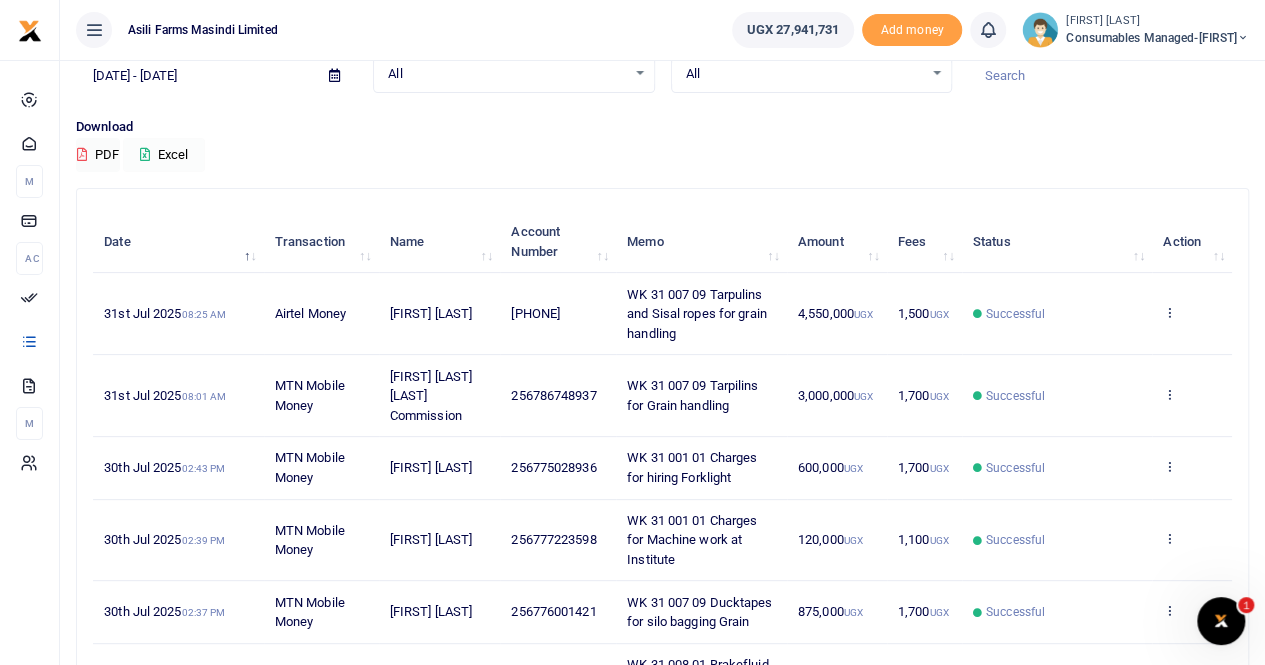 click on "Excel" at bounding box center [164, 155] 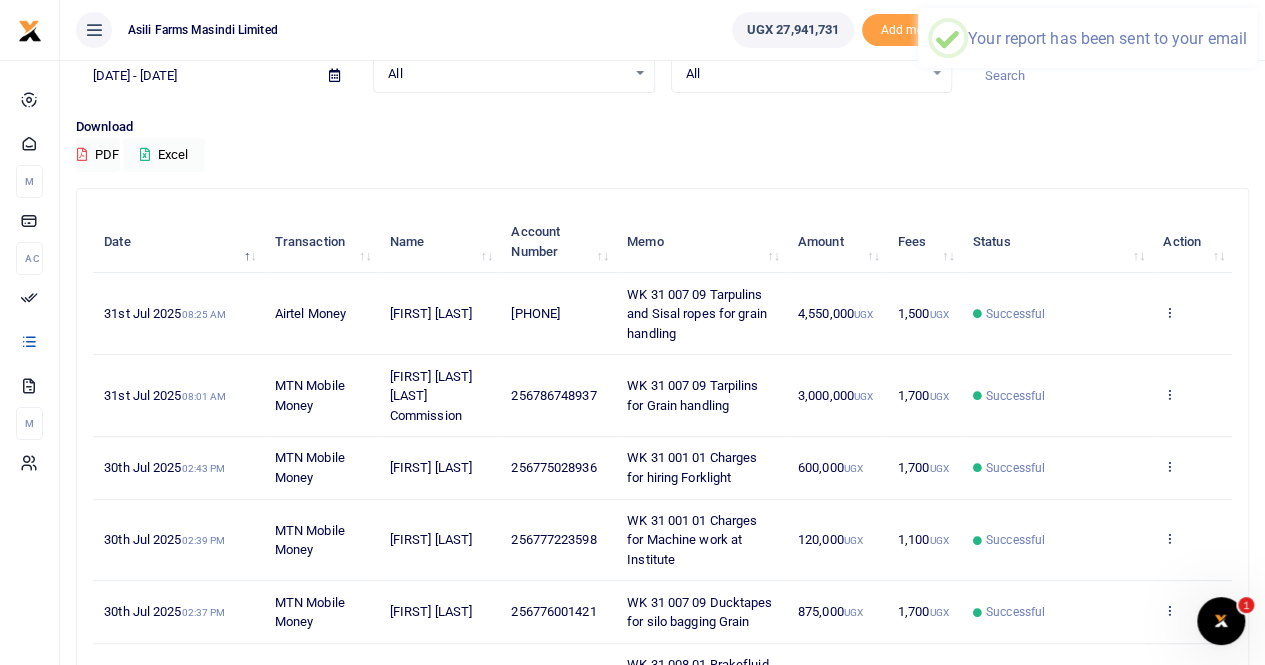 click at bounding box center [334, 75] 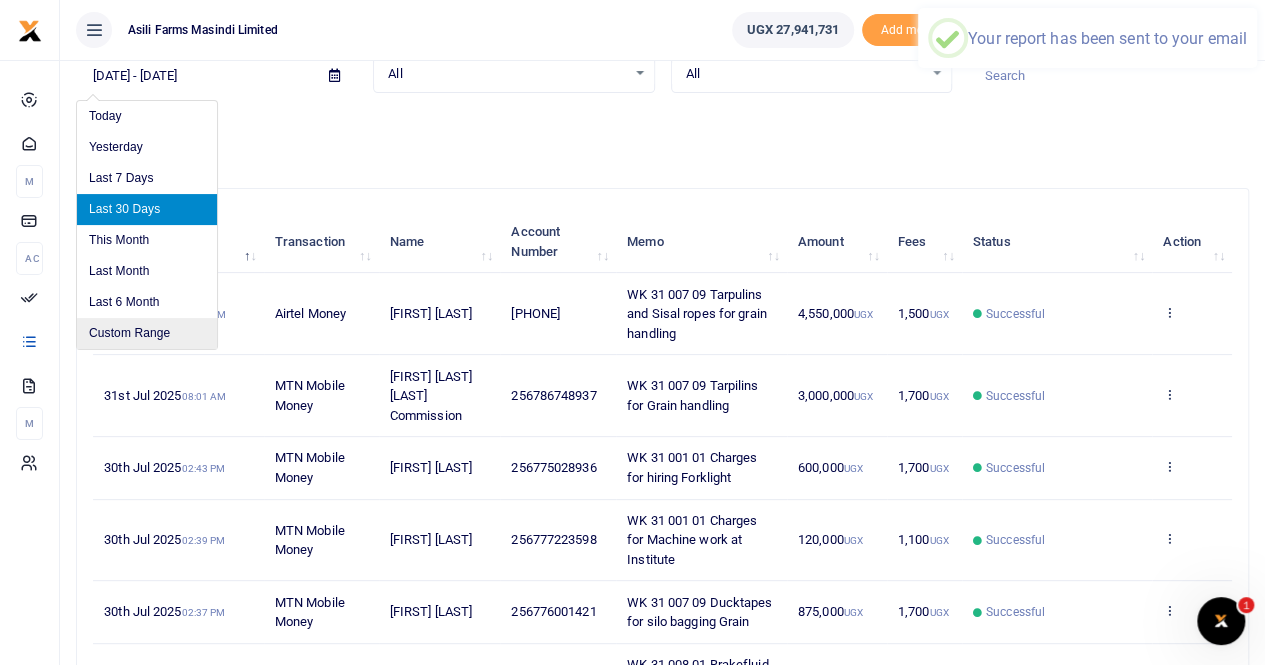 click on "Custom Range" at bounding box center (147, 333) 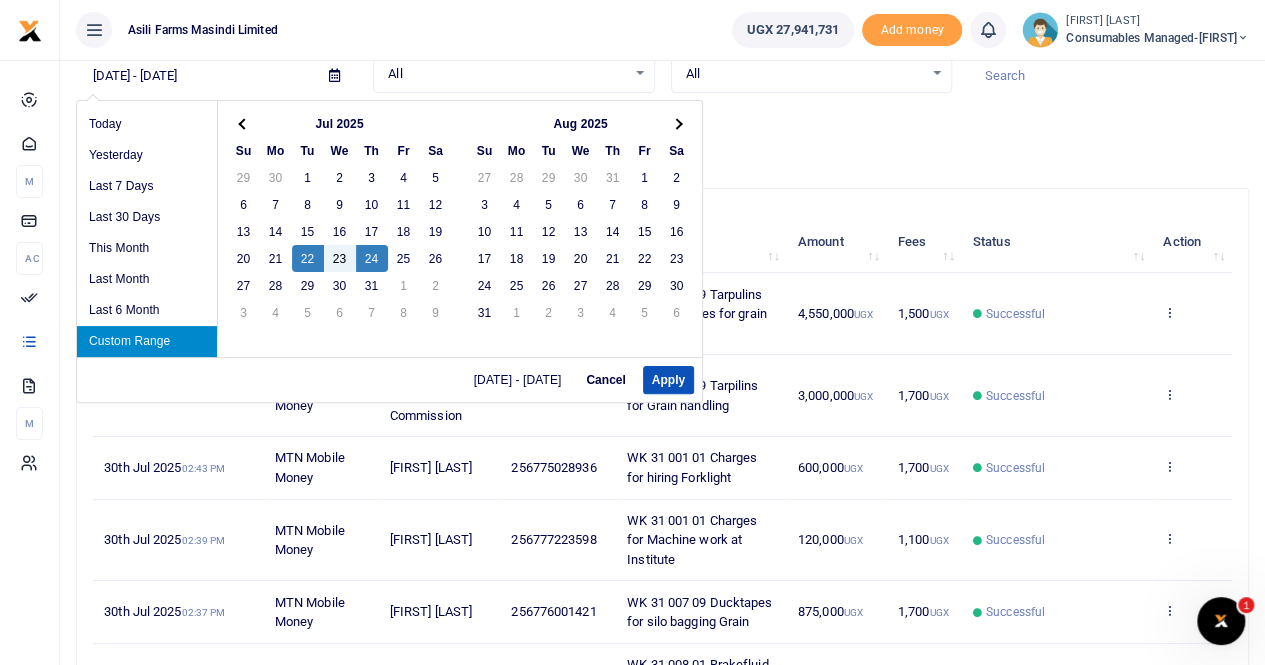 click on "Custom Range" at bounding box center (147, 341) 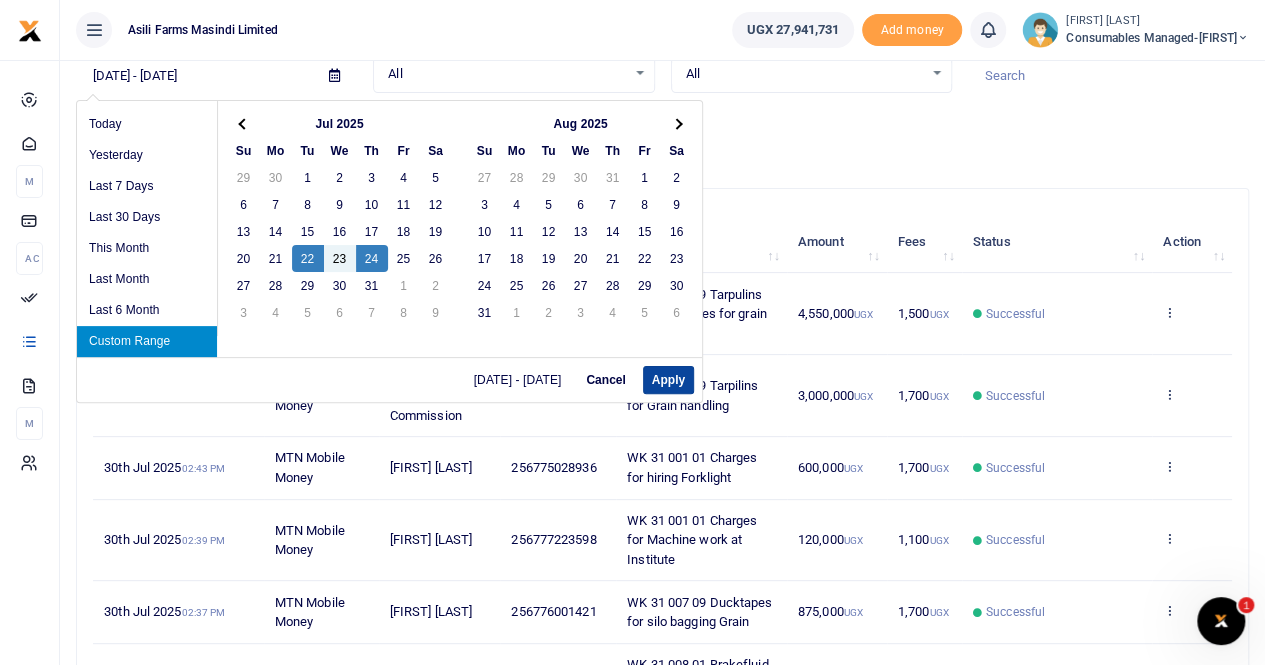 click on "Apply" at bounding box center (668, 380) 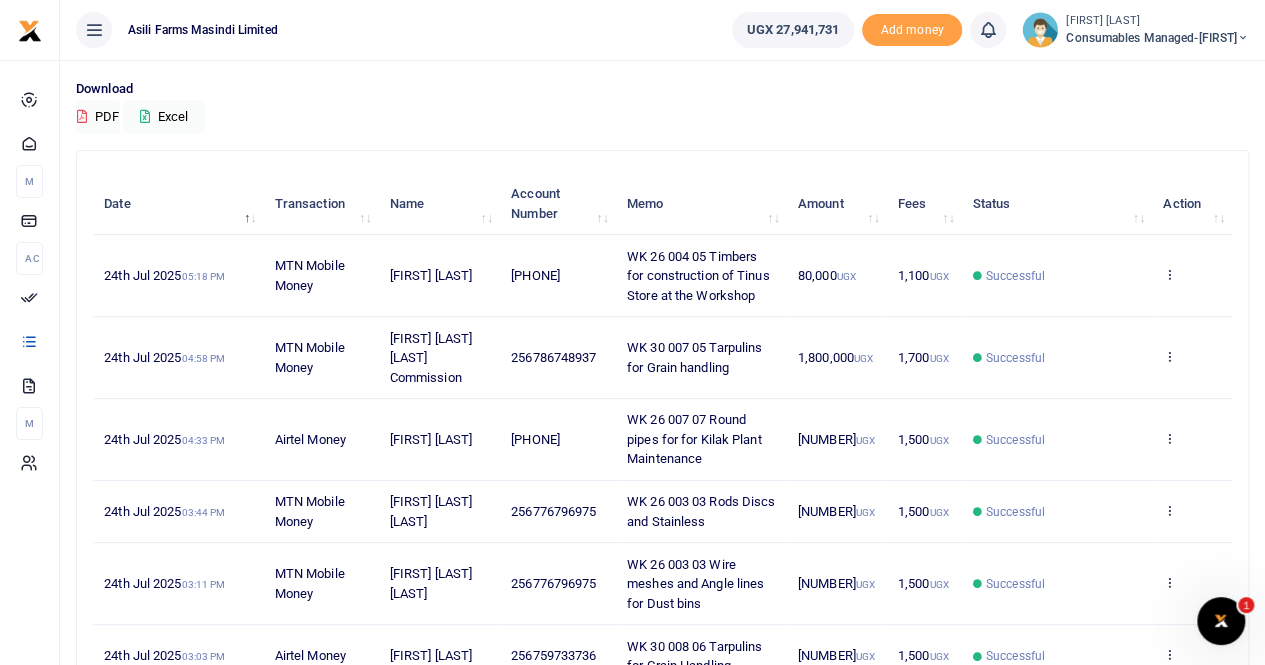 scroll, scrollTop: 0, scrollLeft: 0, axis: both 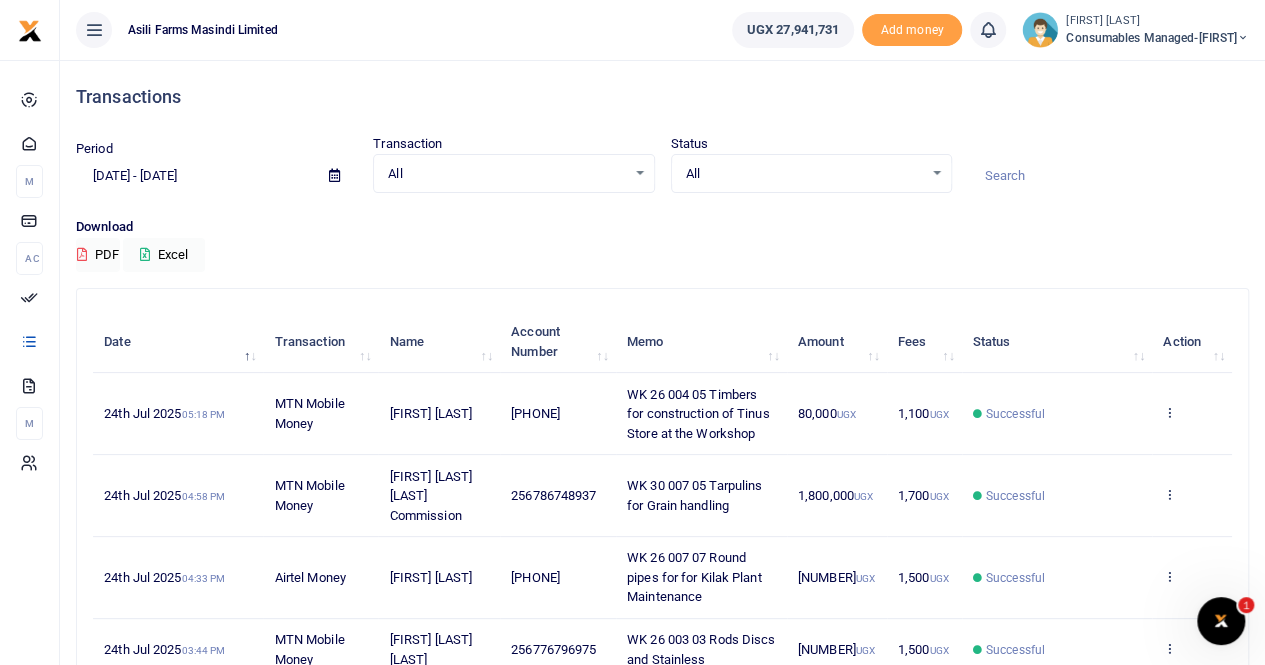 click at bounding box center (334, 175) 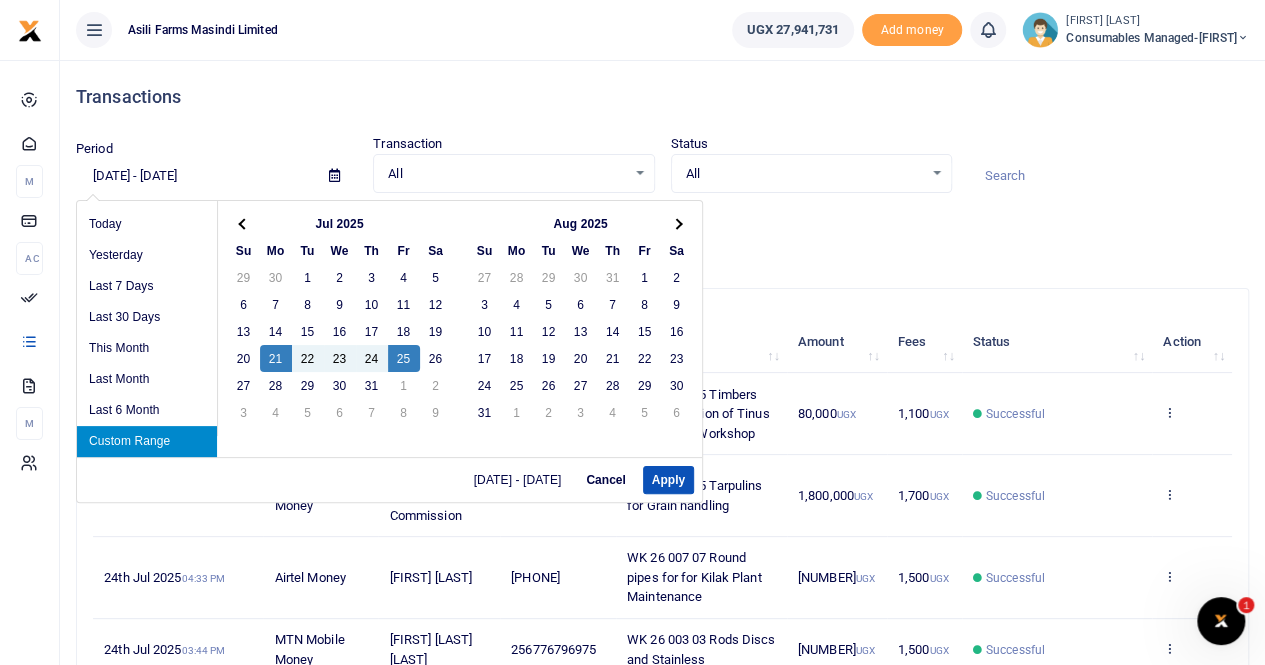 click on "Custom Range" at bounding box center (147, 441) 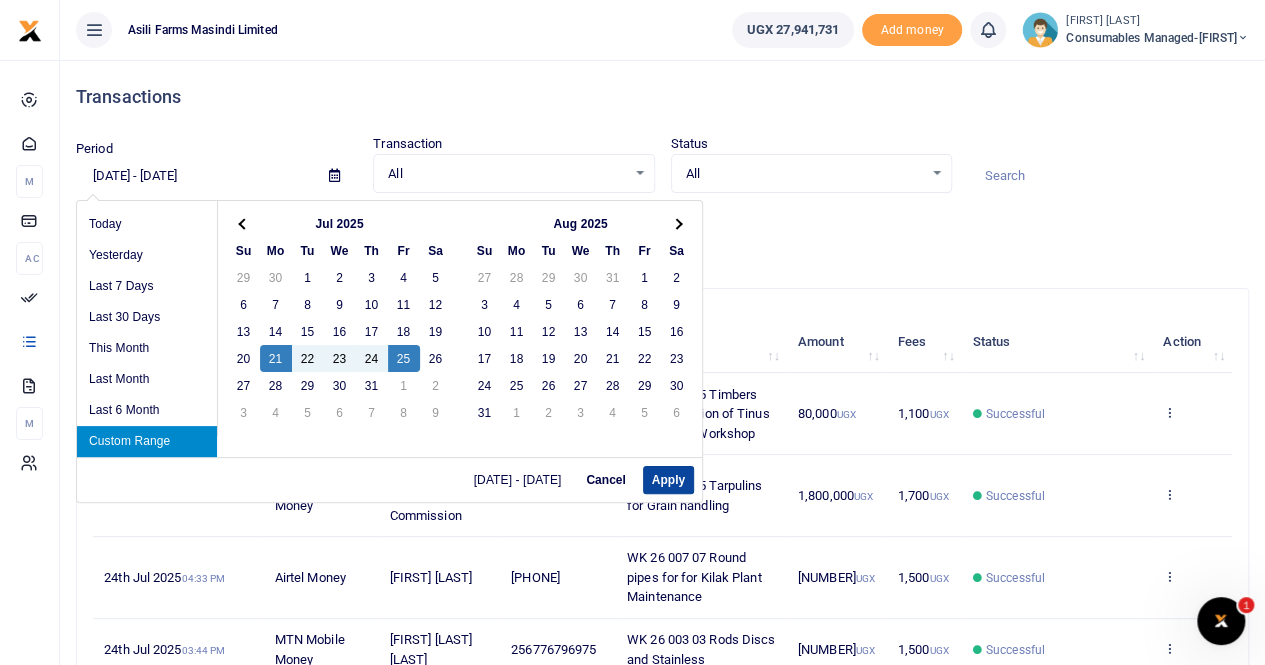 click on "Apply" at bounding box center (668, 480) 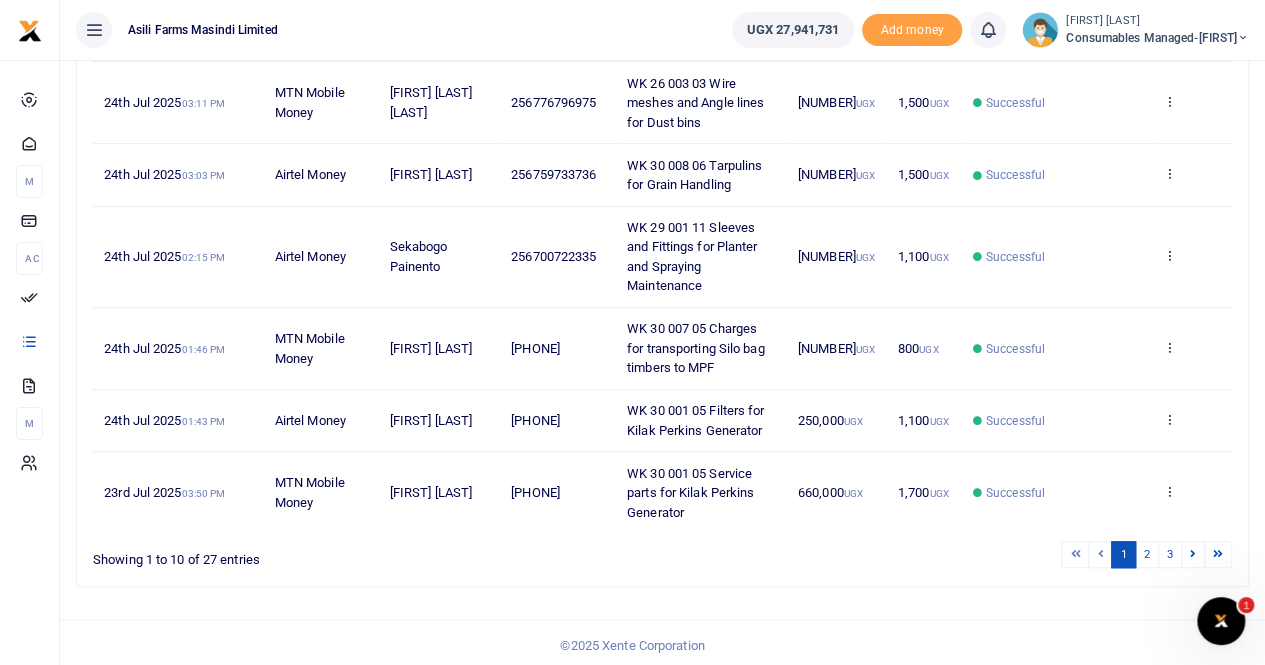 scroll, scrollTop: 638, scrollLeft: 0, axis: vertical 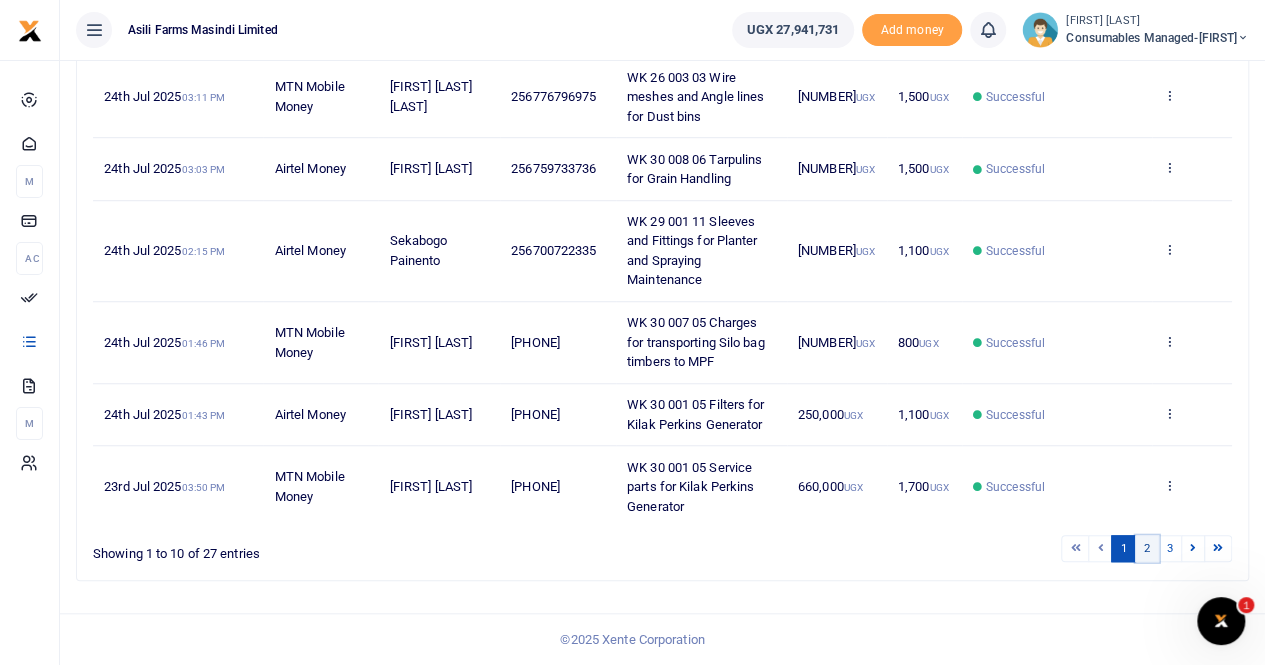 click on "2" at bounding box center [1147, 548] 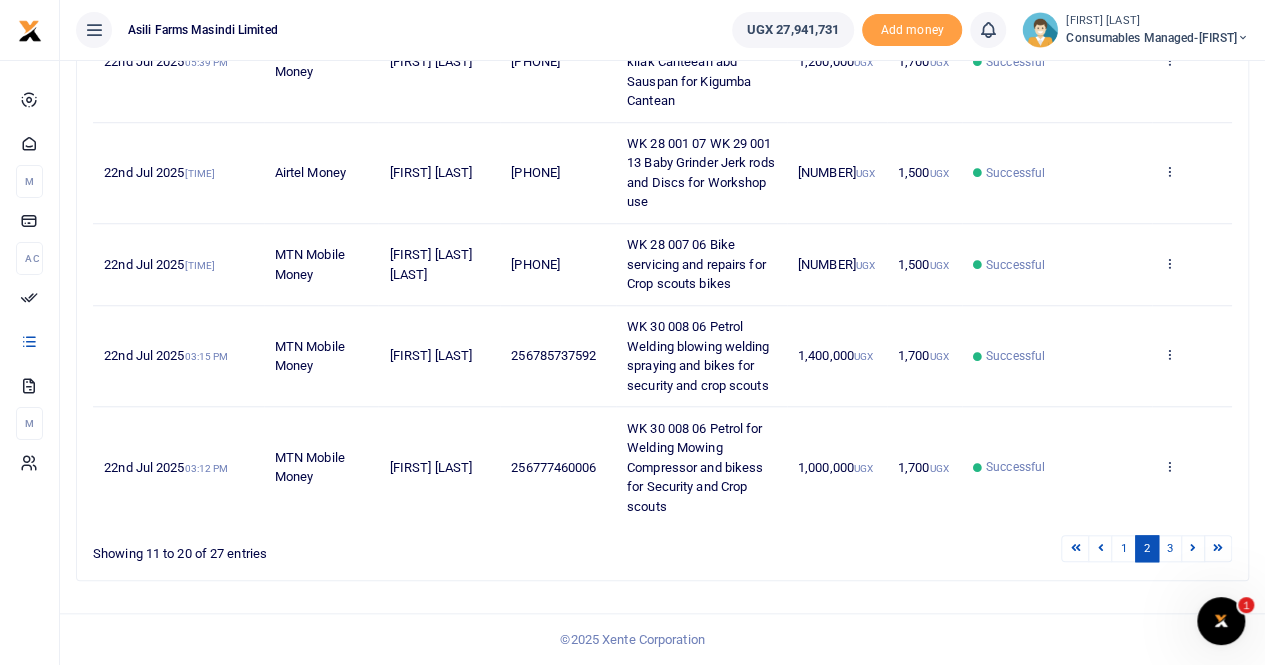 scroll, scrollTop: 716, scrollLeft: 0, axis: vertical 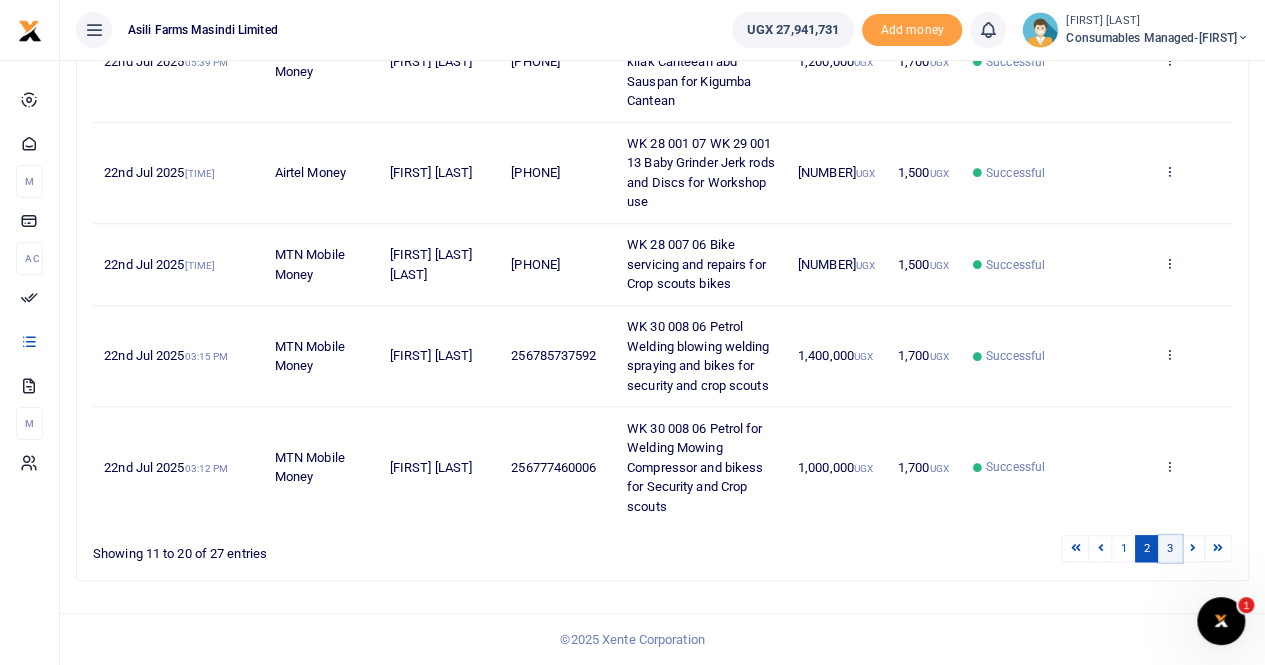 click on "3" at bounding box center (1170, 548) 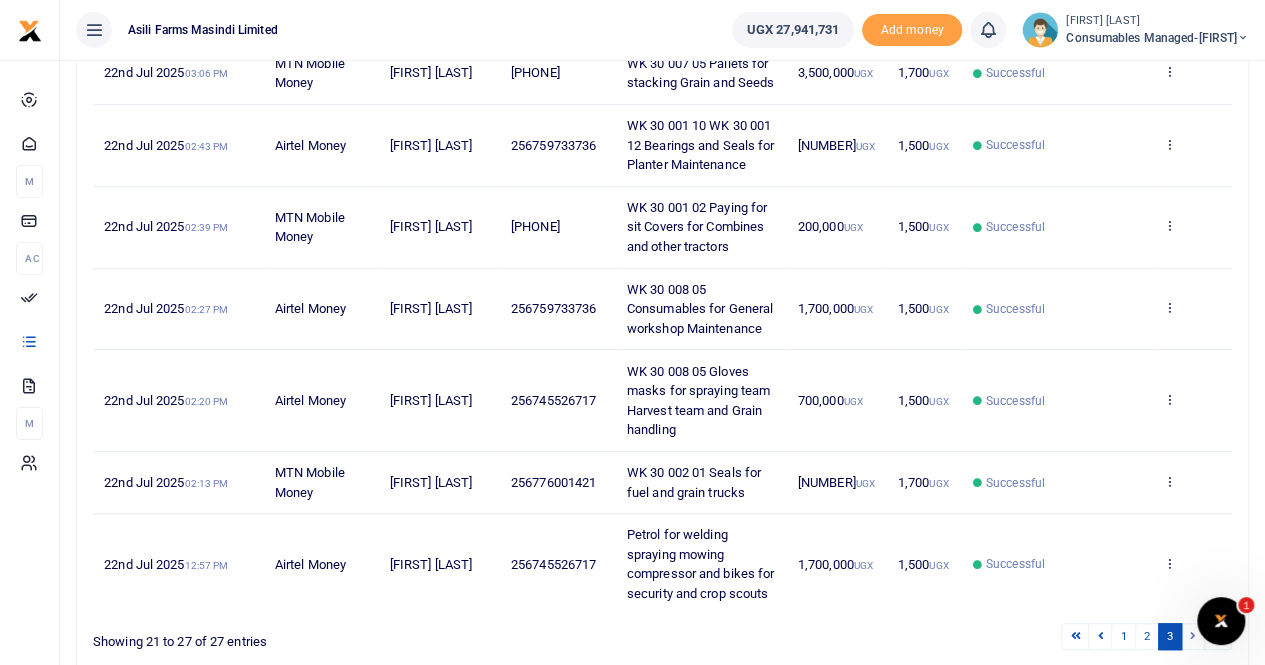 scroll, scrollTop: 191, scrollLeft: 0, axis: vertical 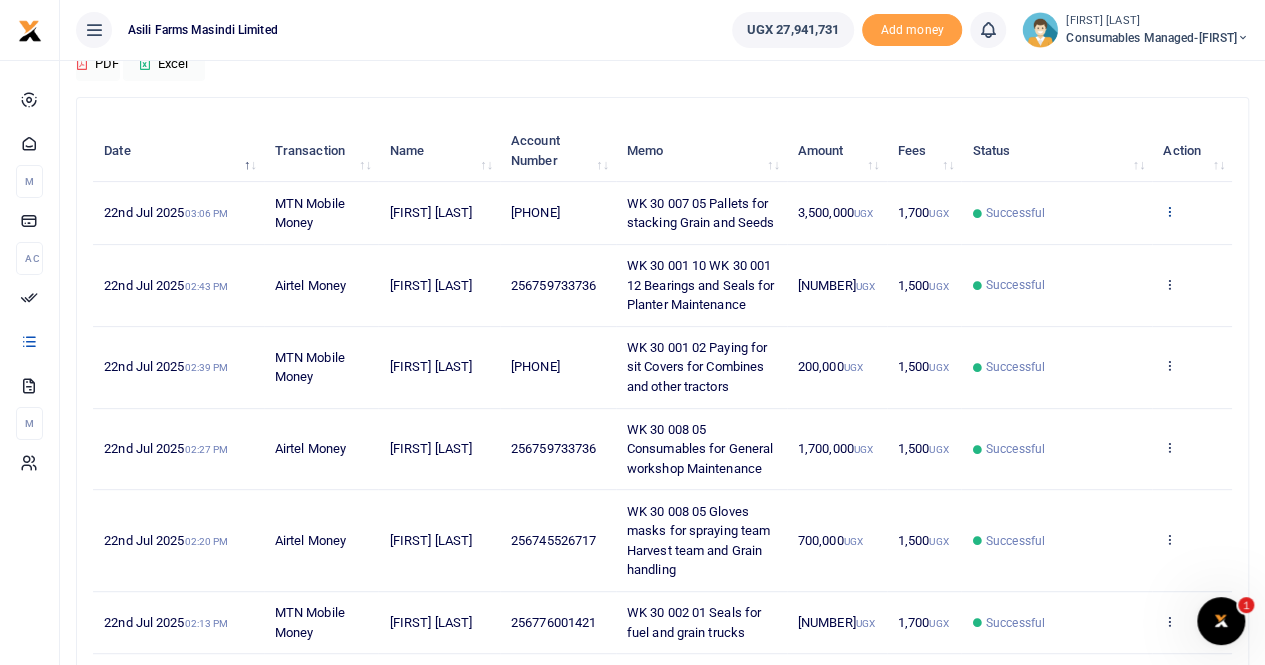 click at bounding box center [1169, 211] 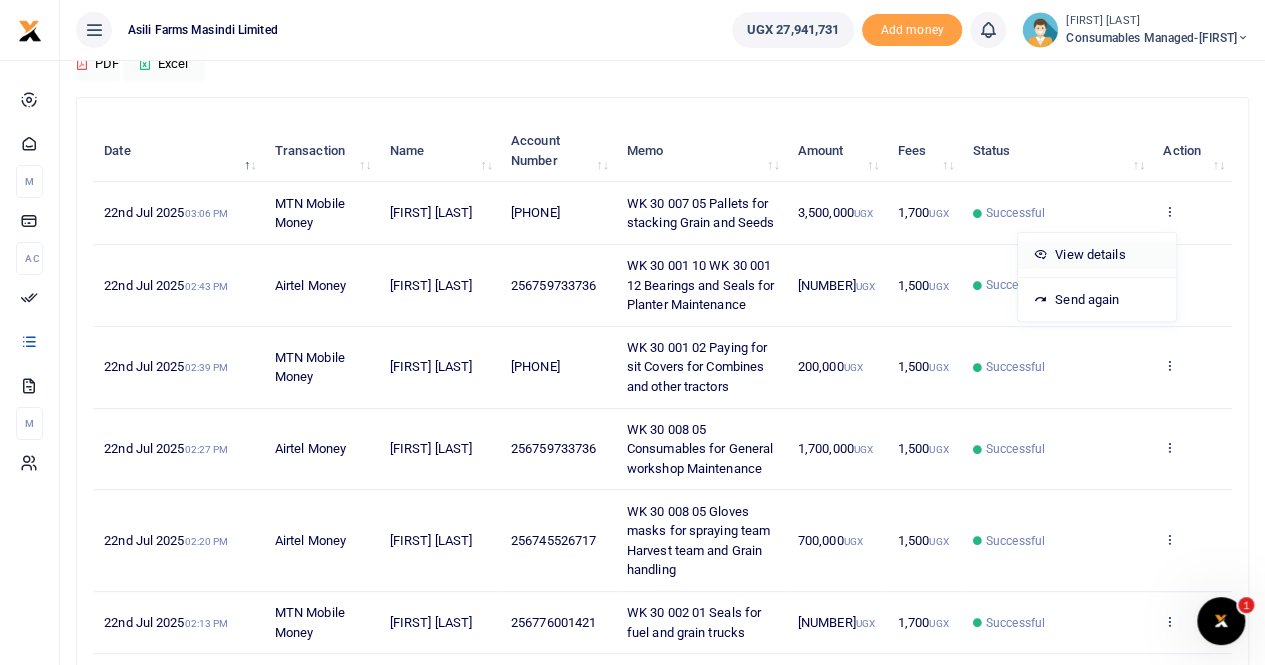 click on "View details" at bounding box center [1097, 255] 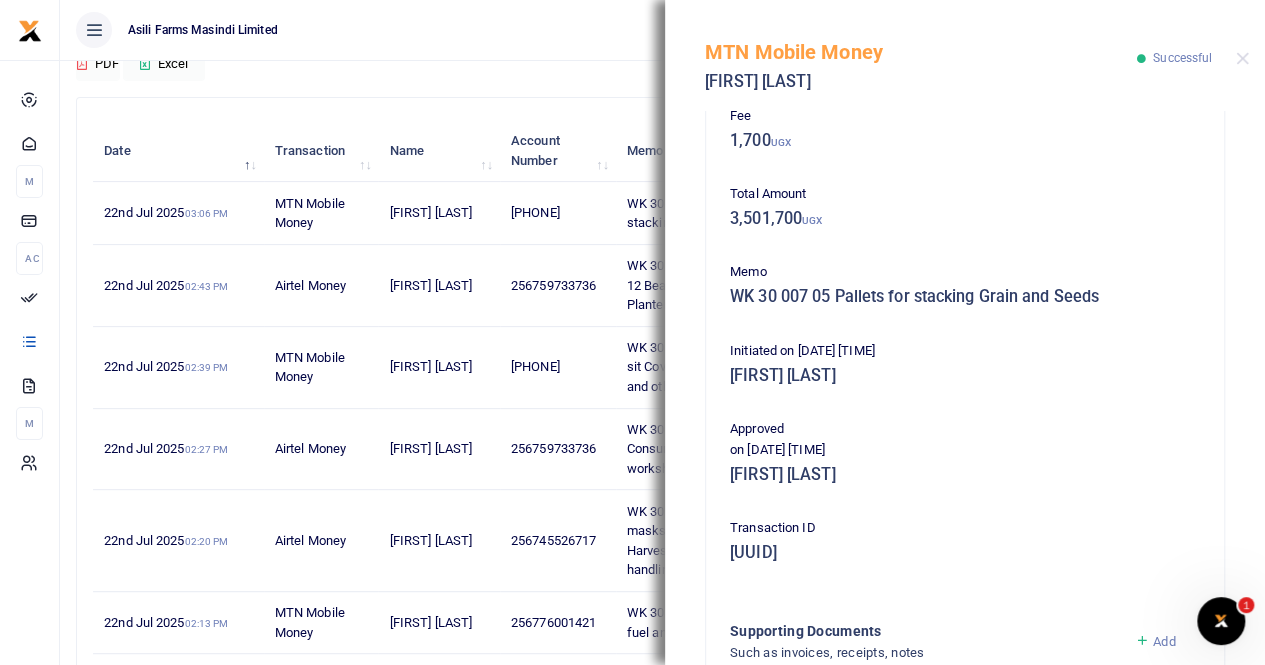 scroll, scrollTop: 482, scrollLeft: 0, axis: vertical 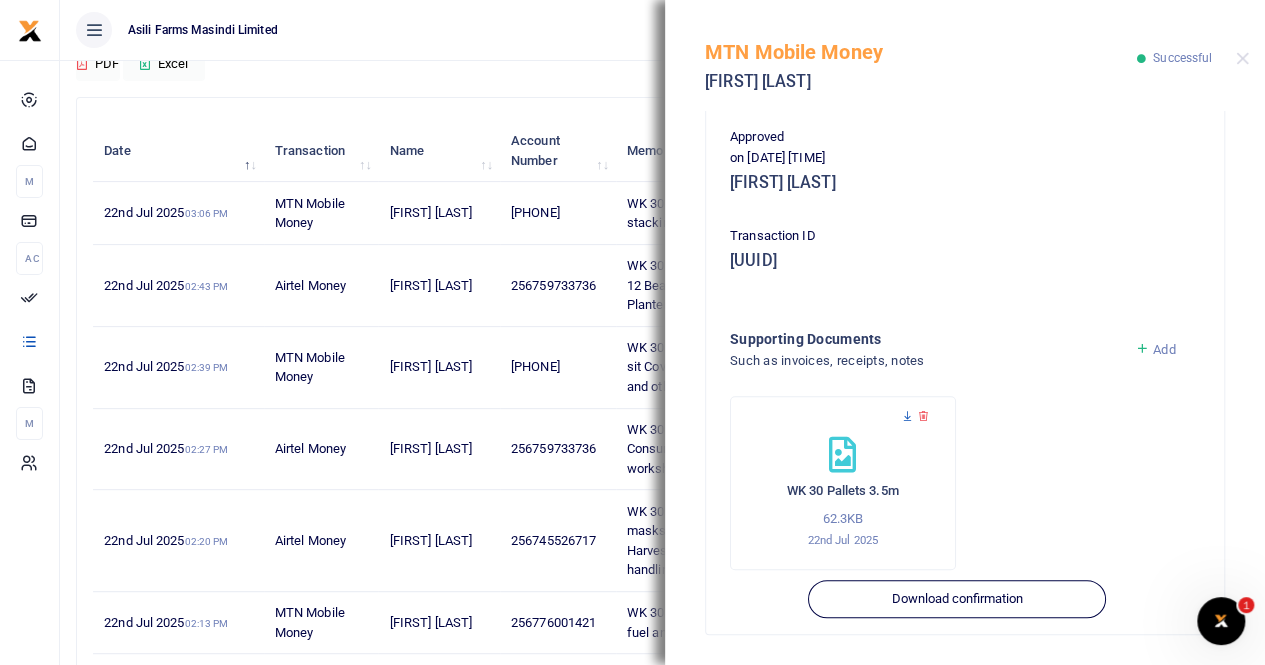click at bounding box center (907, 416) 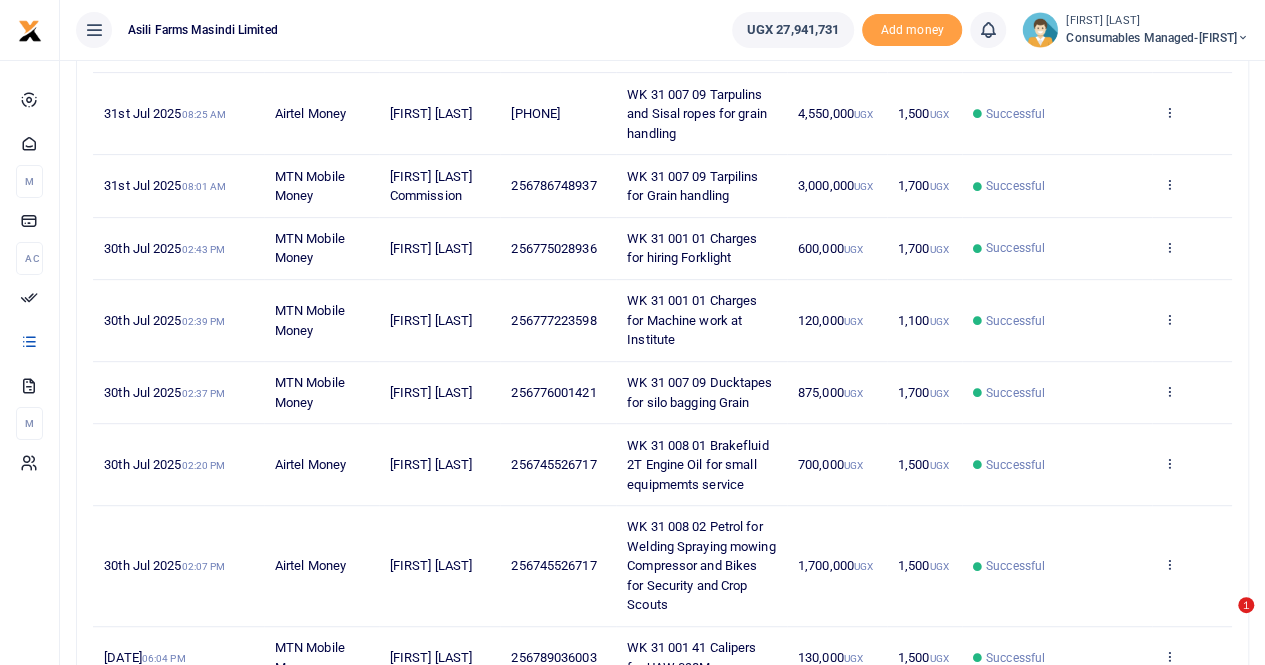 scroll, scrollTop: 392, scrollLeft: 0, axis: vertical 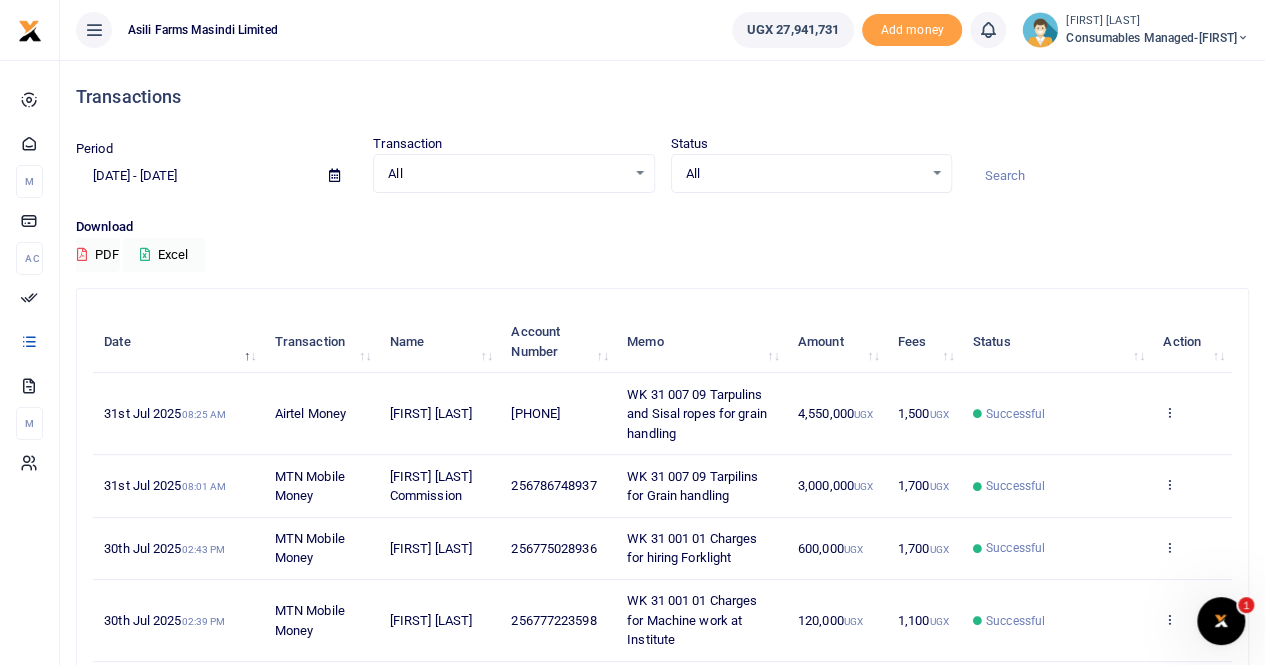 click at bounding box center (334, 175) 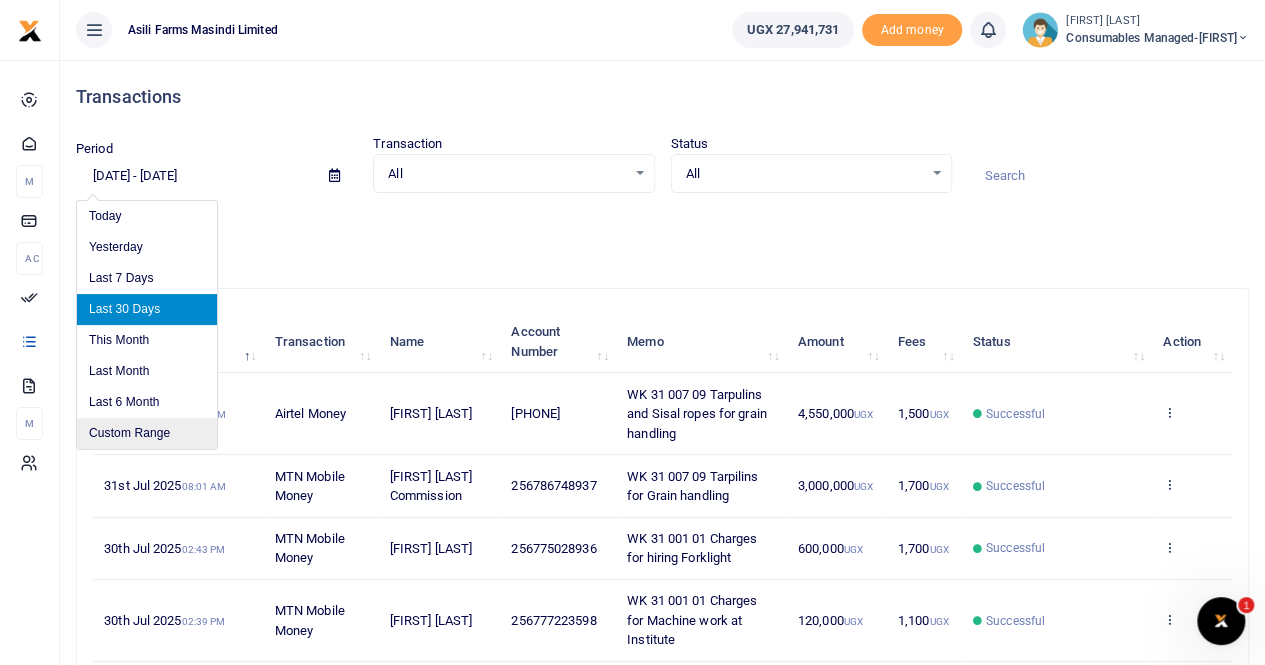 click on "Custom Range" at bounding box center (147, 433) 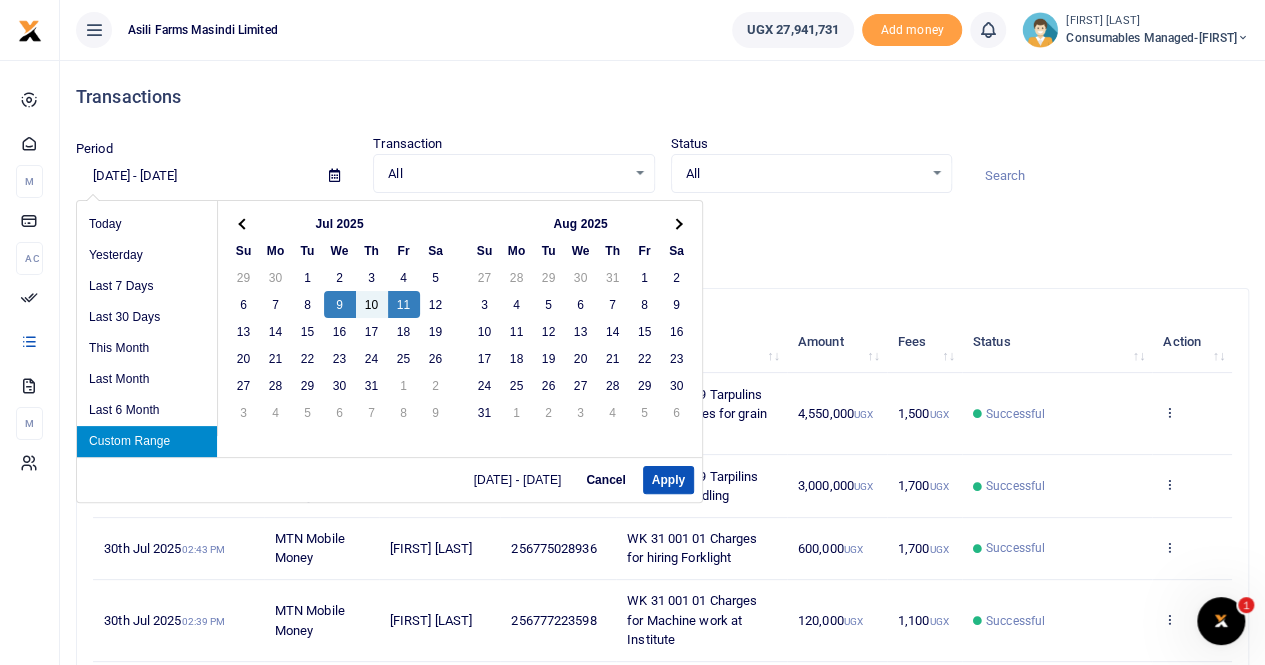 click on "Custom Range" at bounding box center [147, 441] 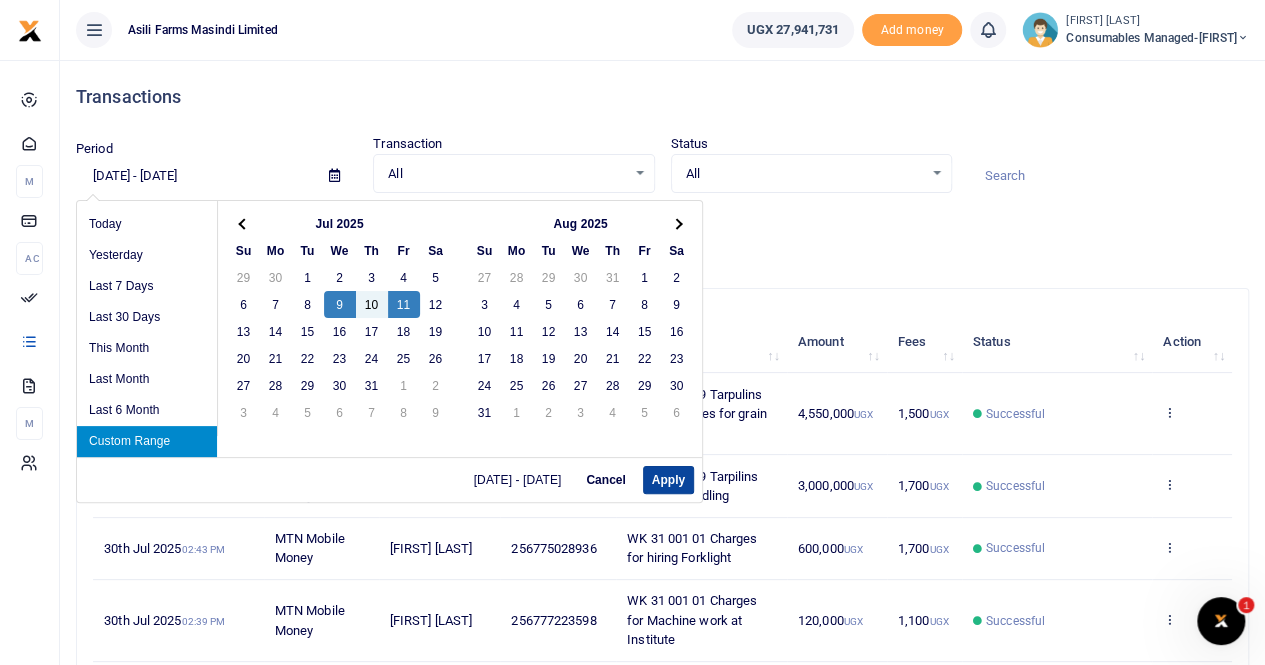 click on "Apply" at bounding box center (668, 480) 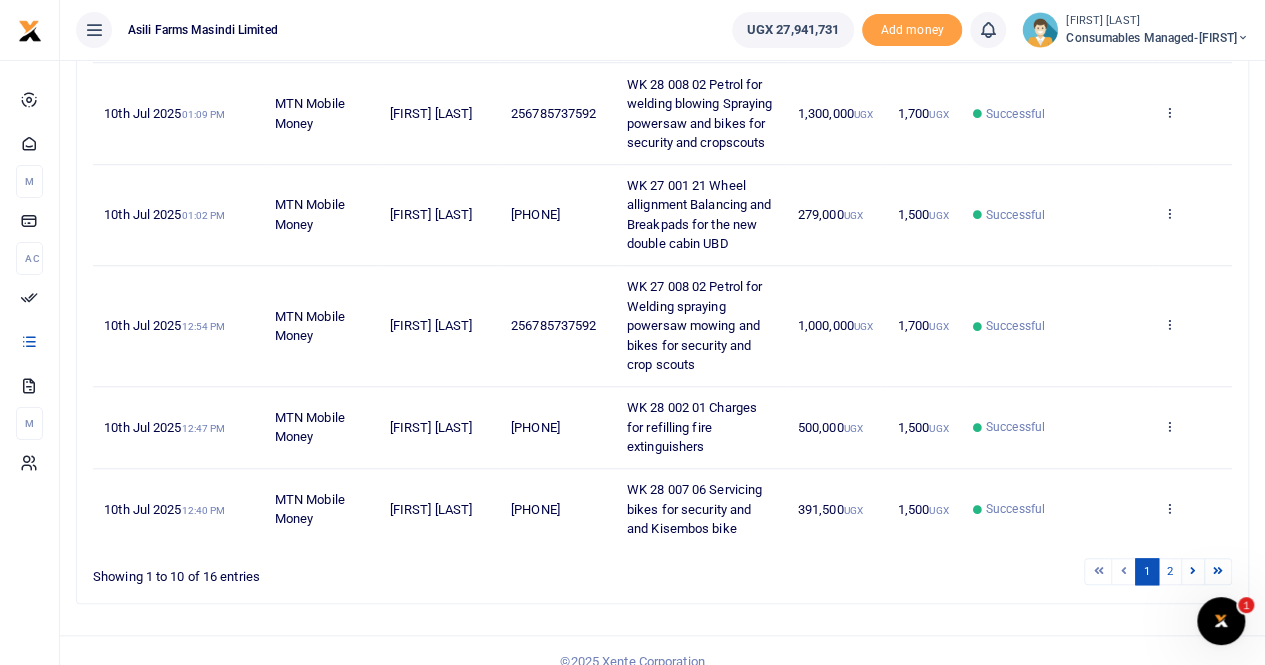 scroll, scrollTop: 756, scrollLeft: 0, axis: vertical 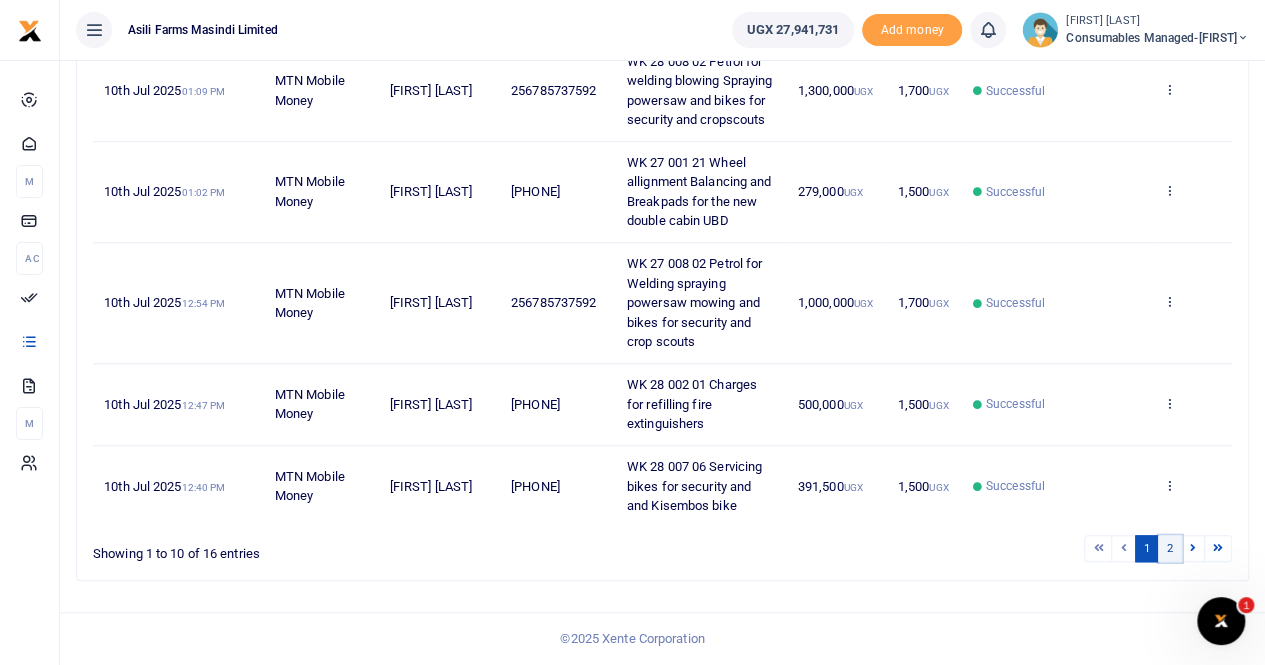 click on "2" at bounding box center [1170, 548] 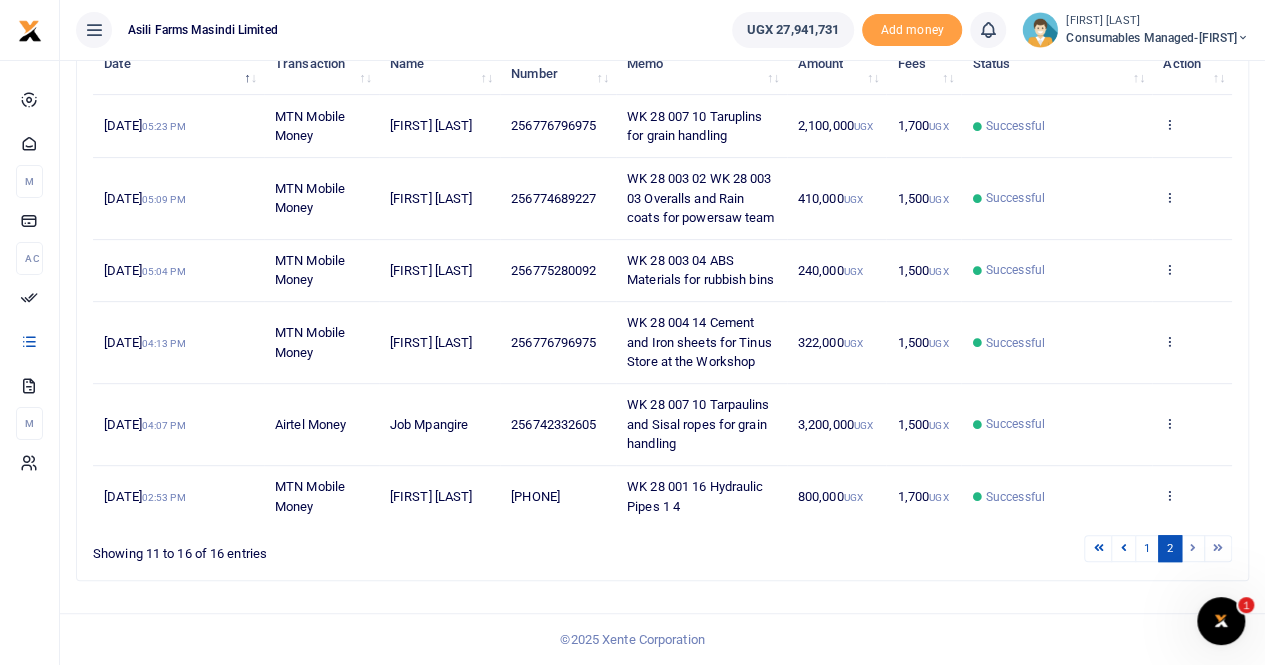 scroll, scrollTop: 332, scrollLeft: 0, axis: vertical 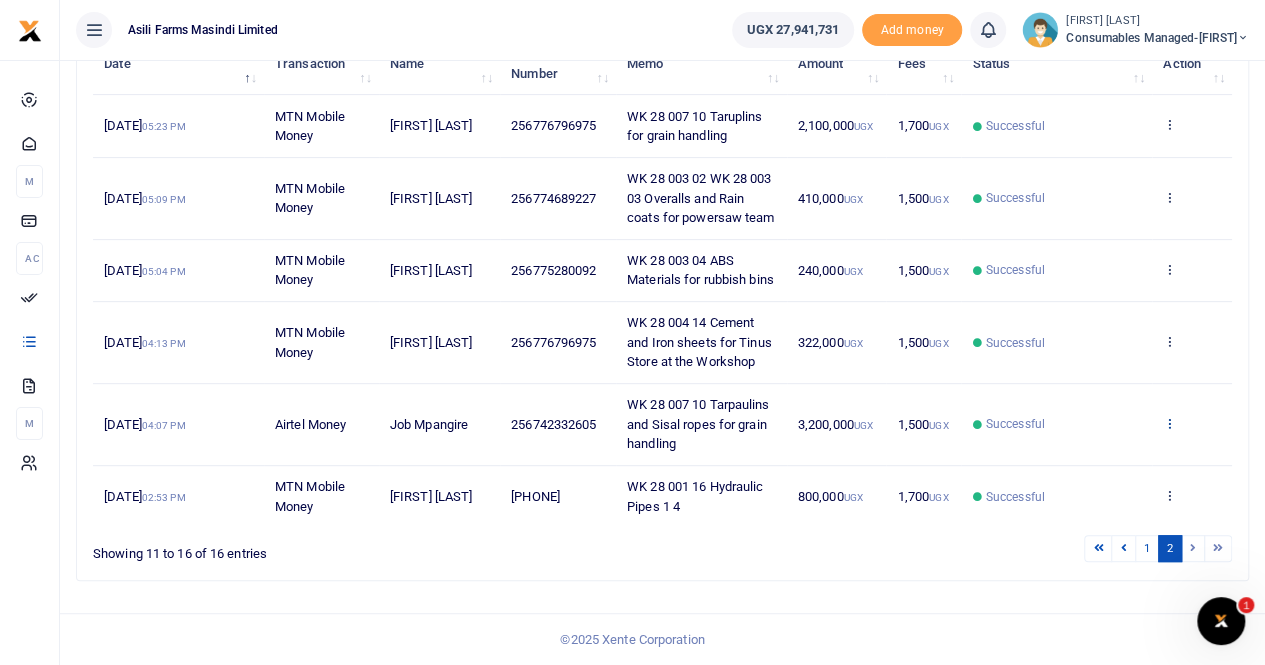 click at bounding box center [1169, 423] 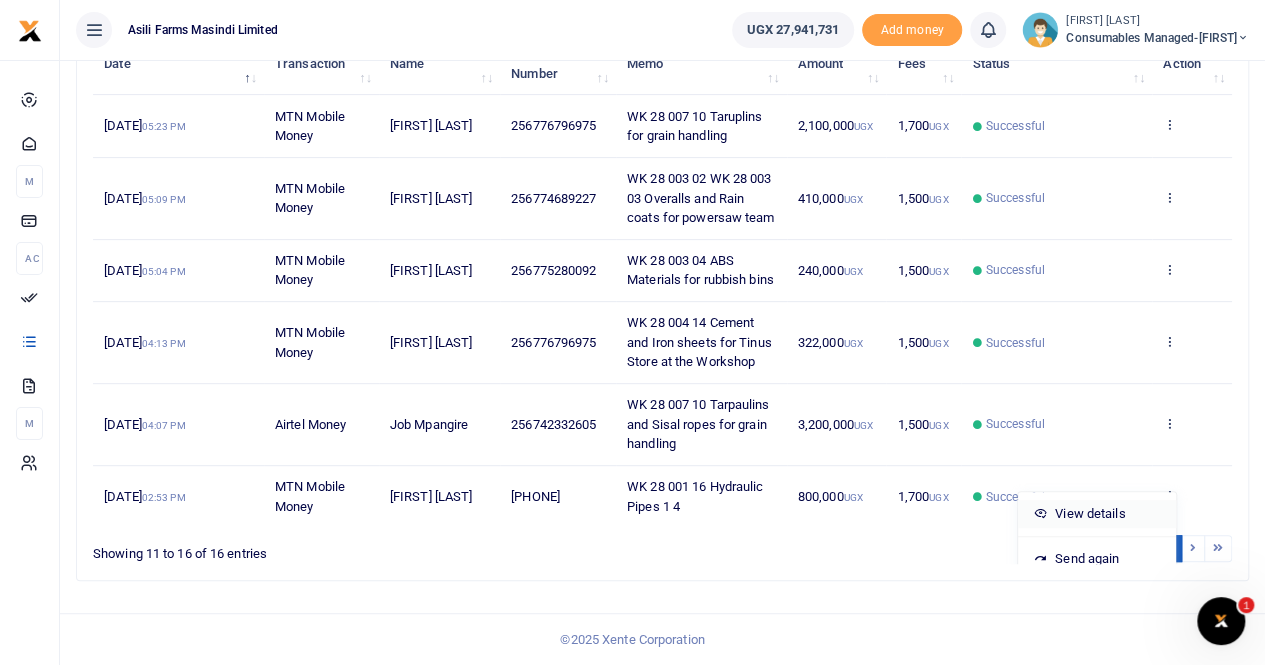 click on "View details" at bounding box center [1097, 514] 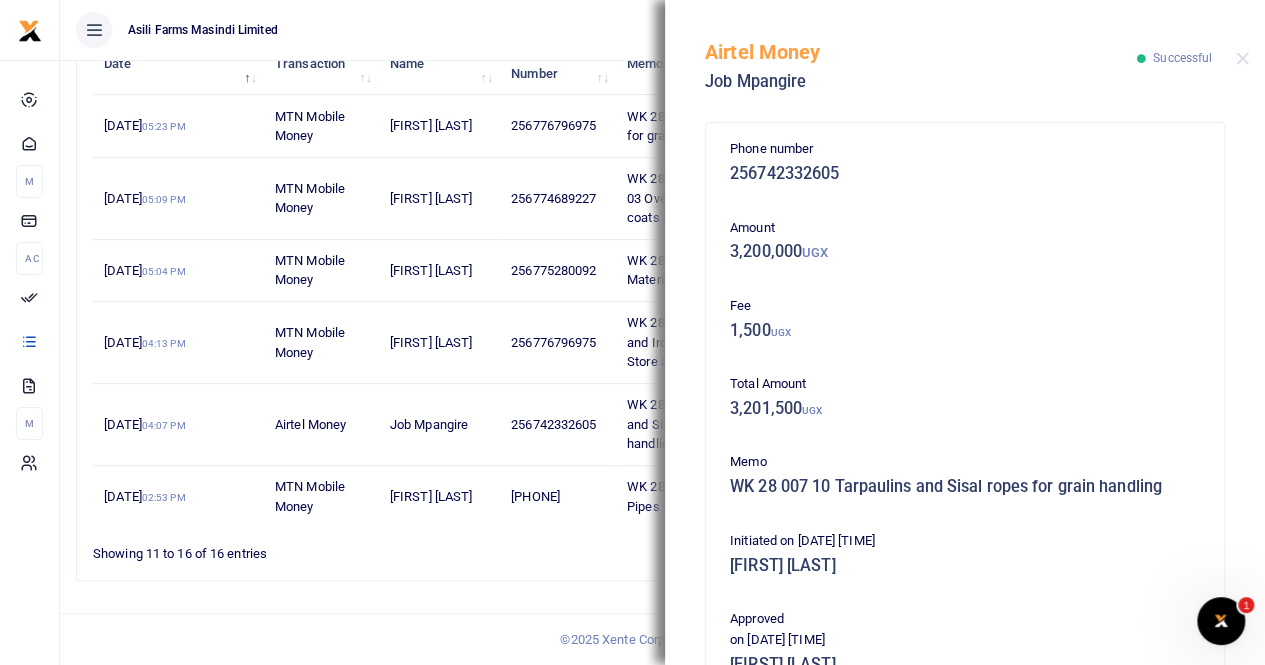 scroll, scrollTop: 482, scrollLeft: 0, axis: vertical 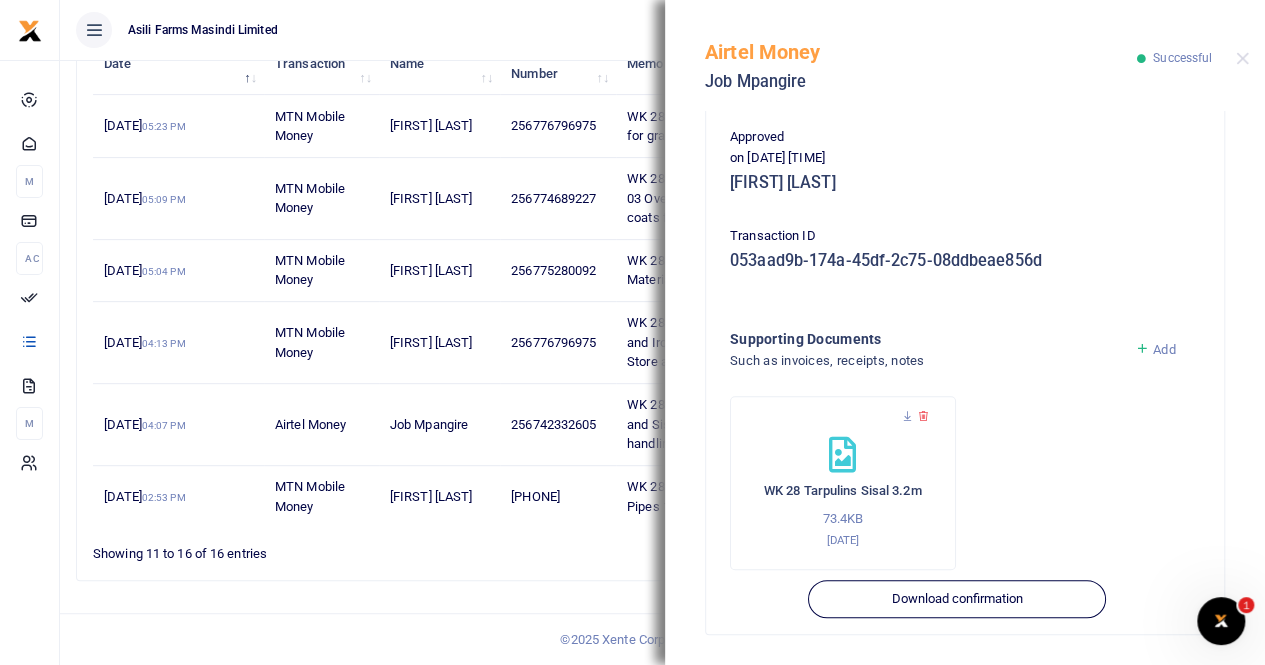 click at bounding box center (843, 427) 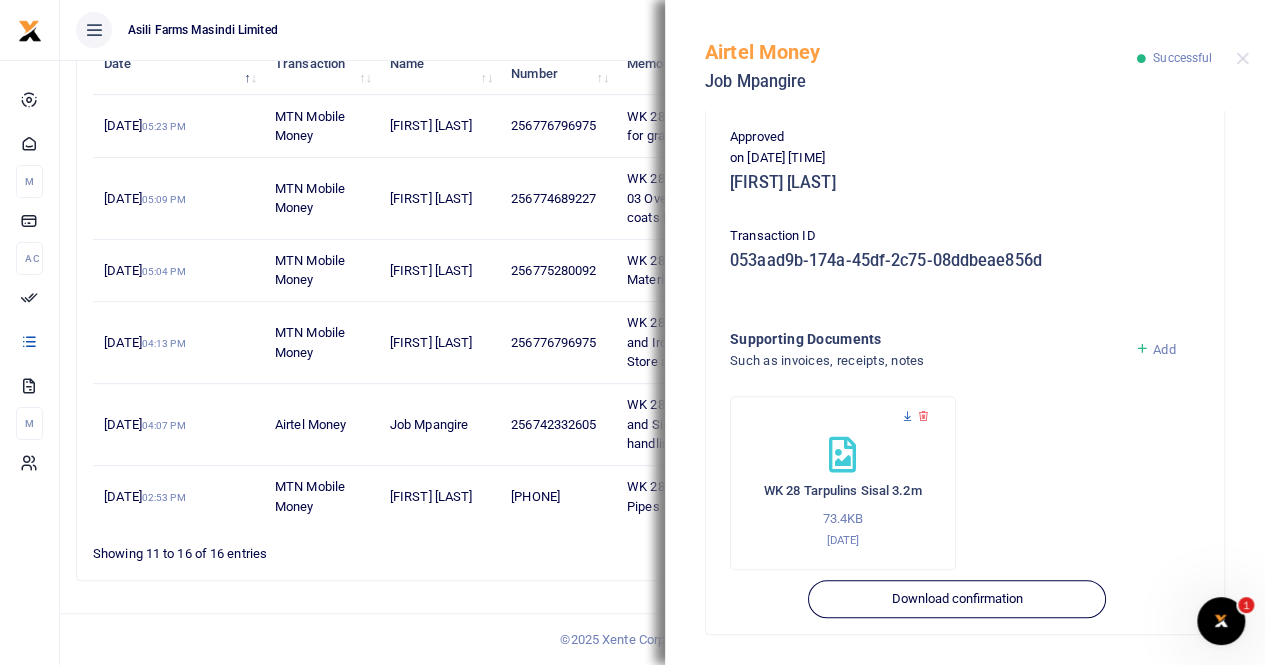 click at bounding box center [907, 416] 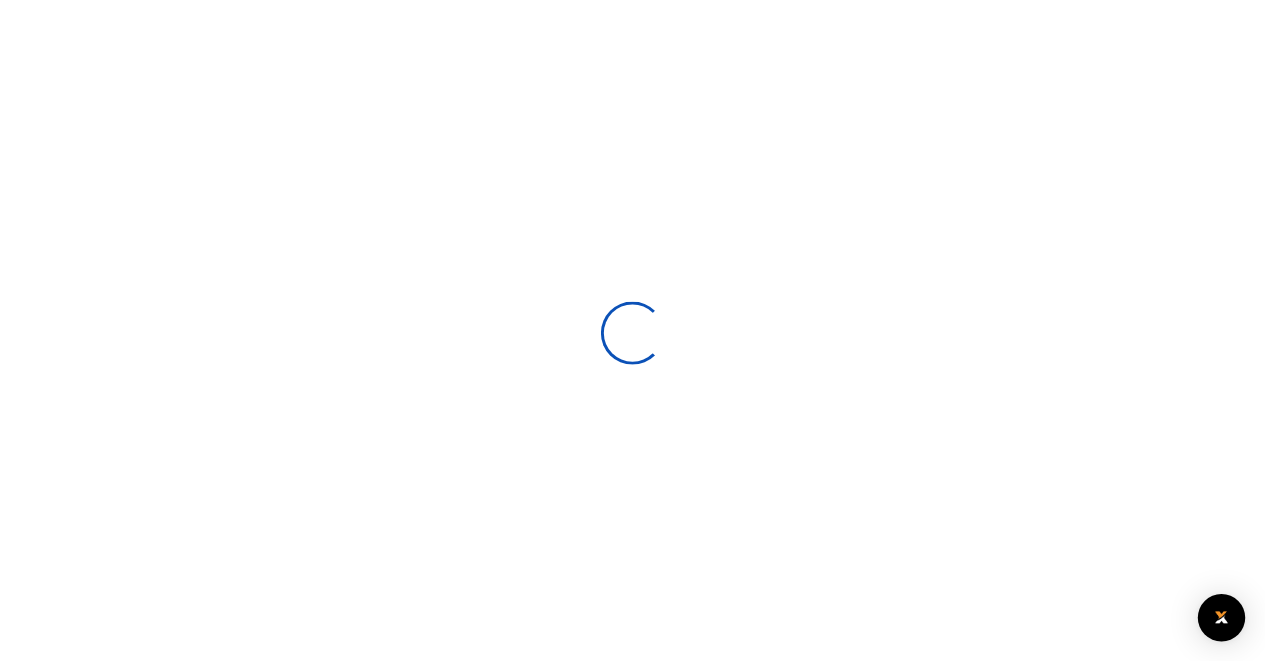 scroll, scrollTop: 0, scrollLeft: 0, axis: both 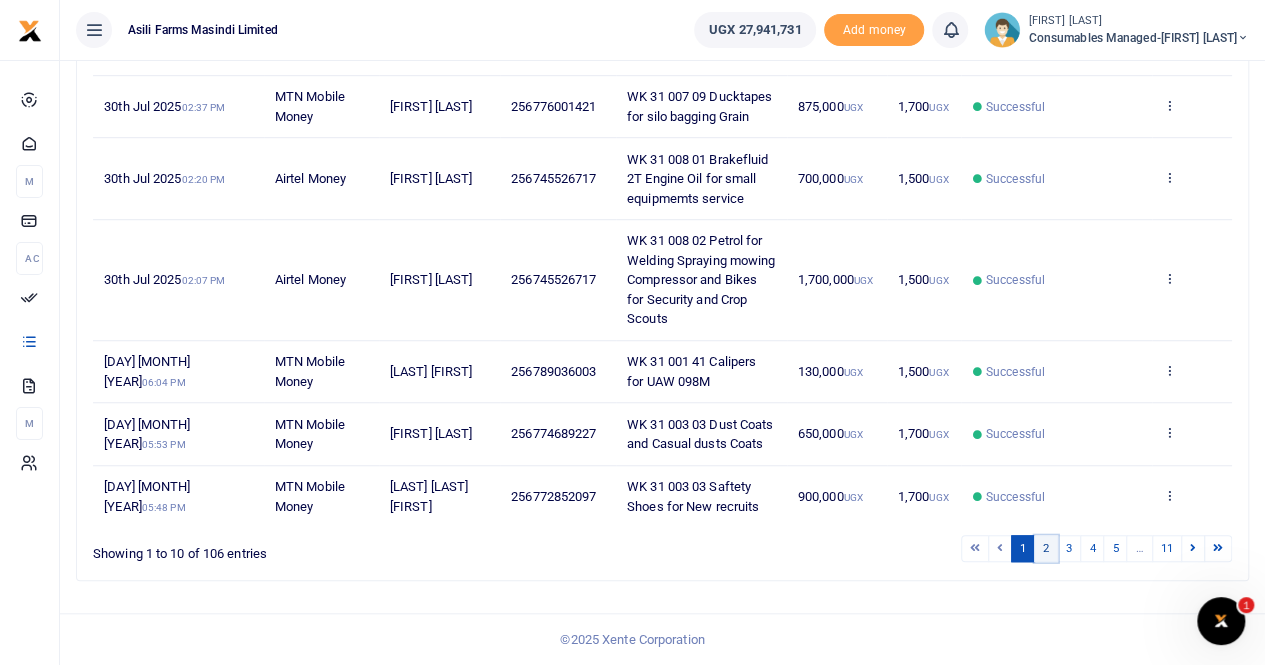 click on "2" at bounding box center [1046, 548] 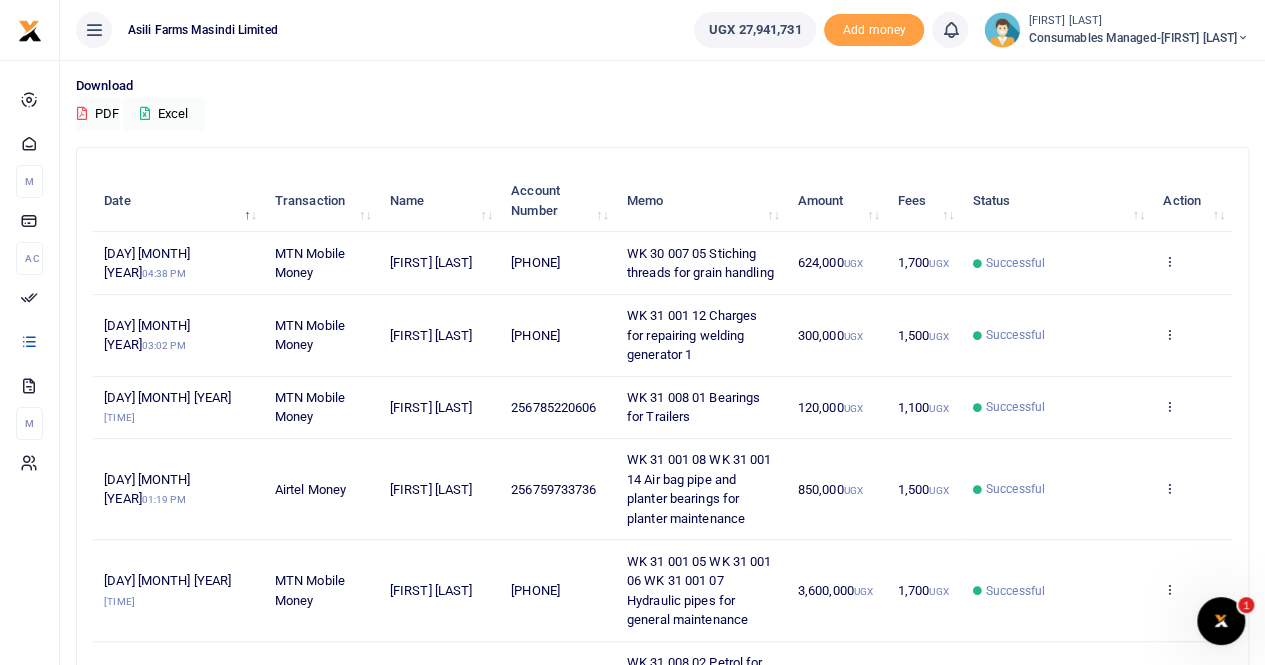 scroll, scrollTop: 0, scrollLeft: 0, axis: both 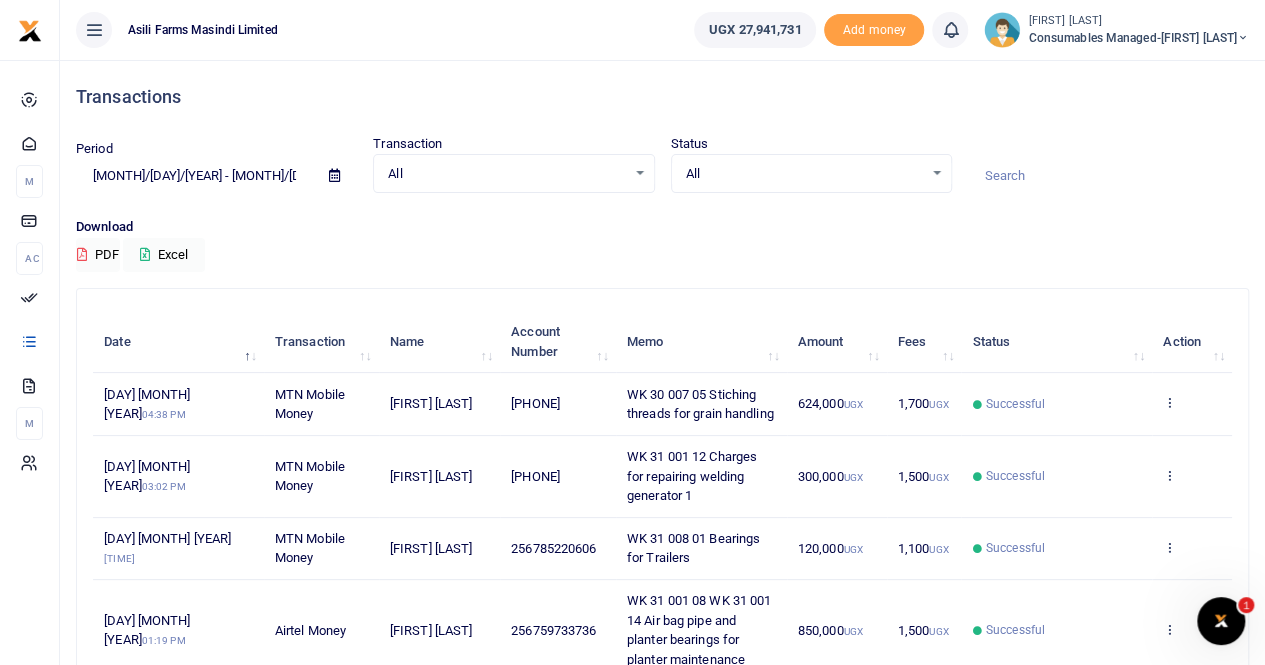 click at bounding box center (334, 175) 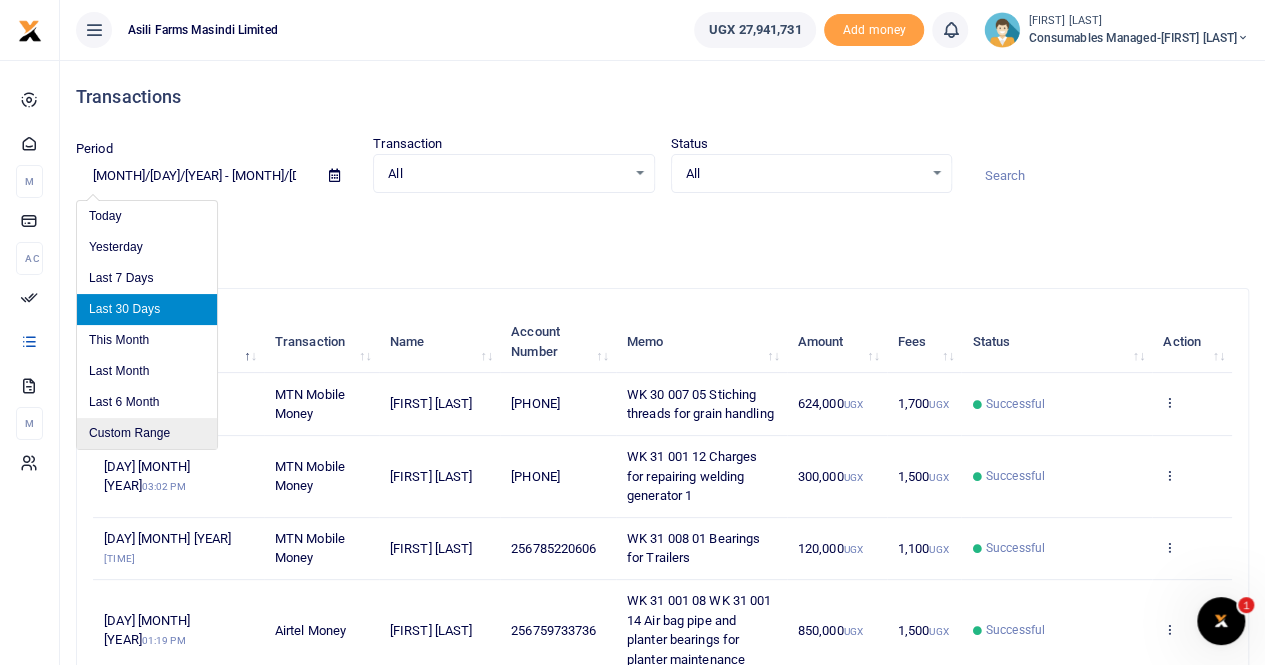 click on "Custom Range" at bounding box center [147, 433] 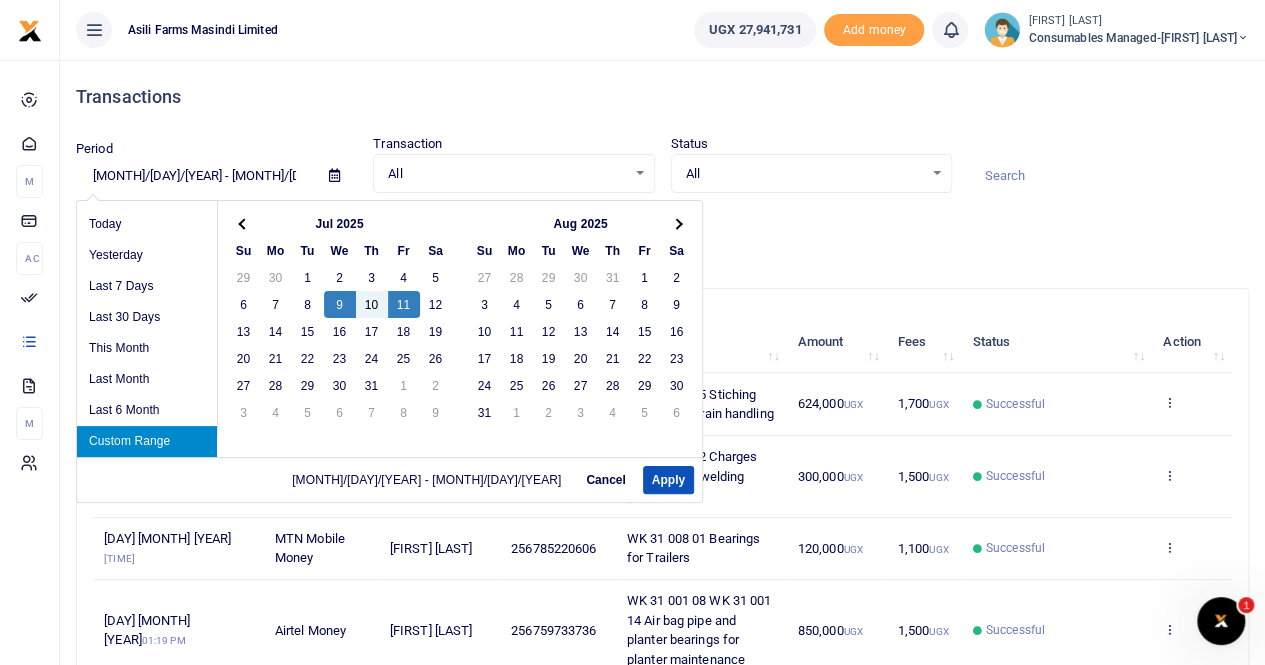 click on "Custom Range" at bounding box center [147, 441] 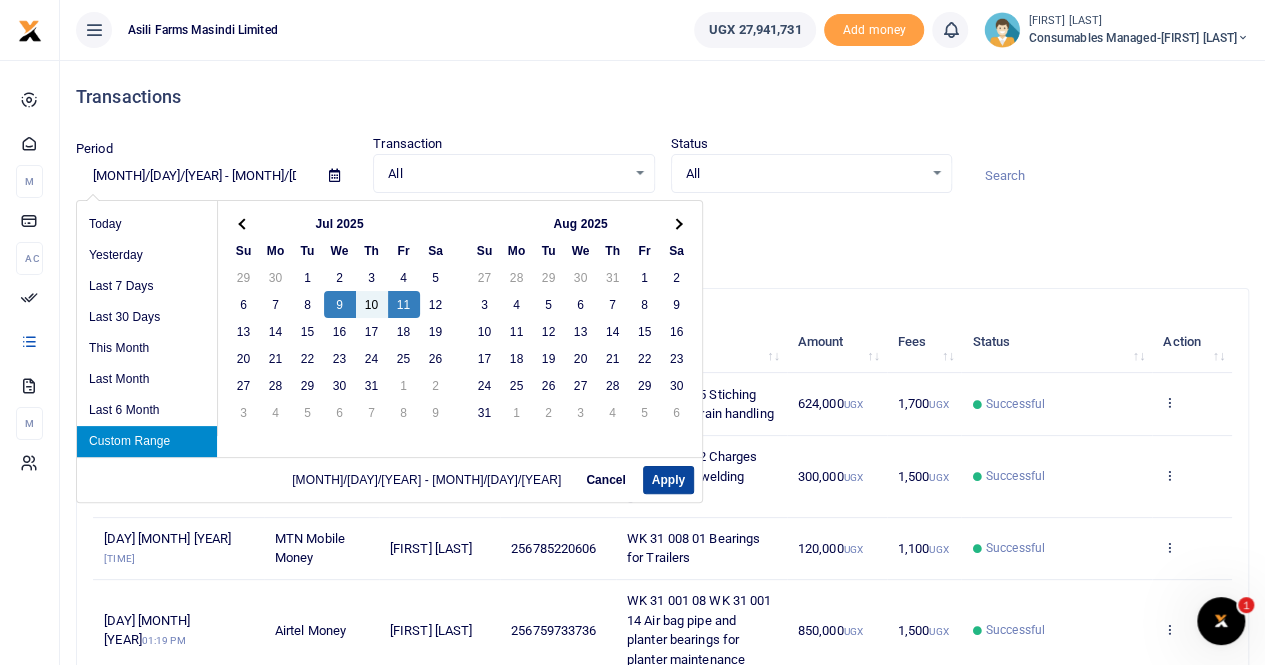 click on "Apply" at bounding box center (668, 480) 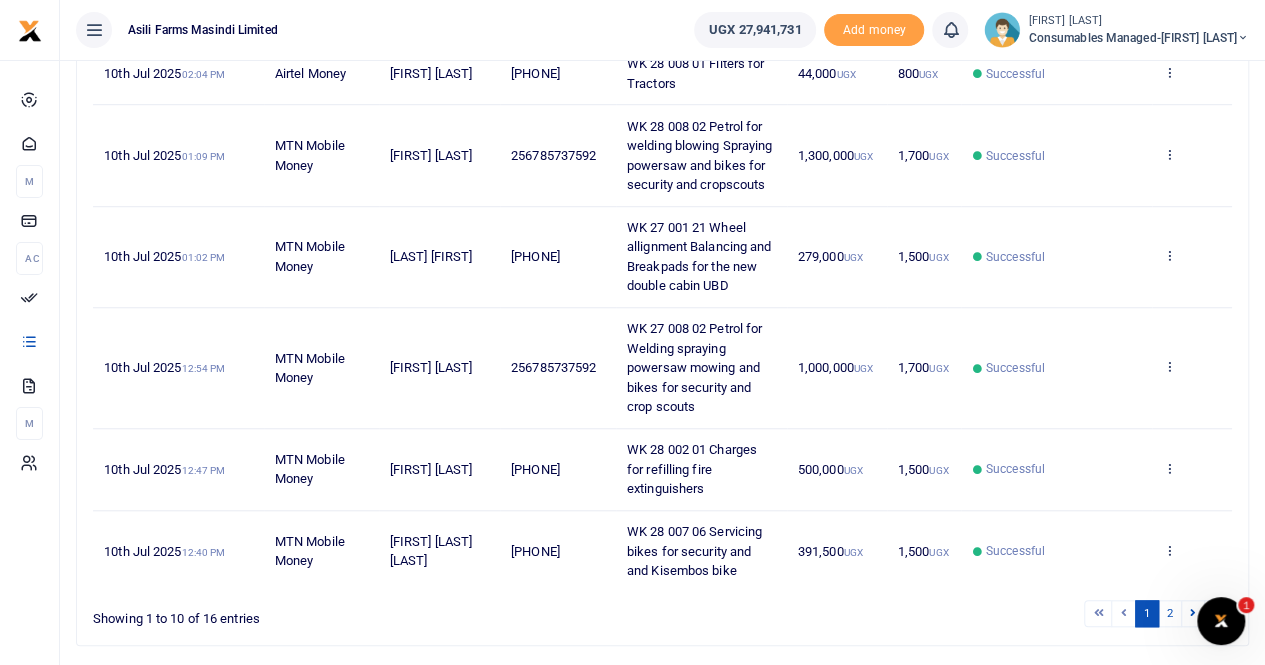 scroll, scrollTop: 756, scrollLeft: 0, axis: vertical 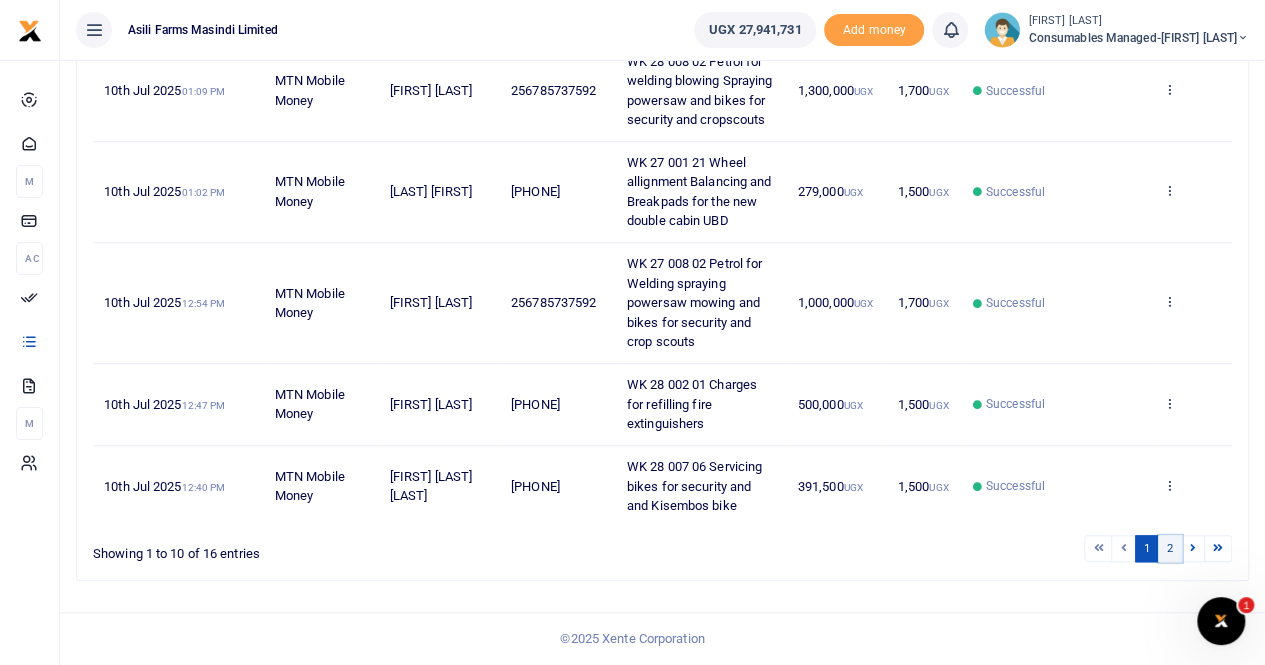 click on "2" at bounding box center (1170, 548) 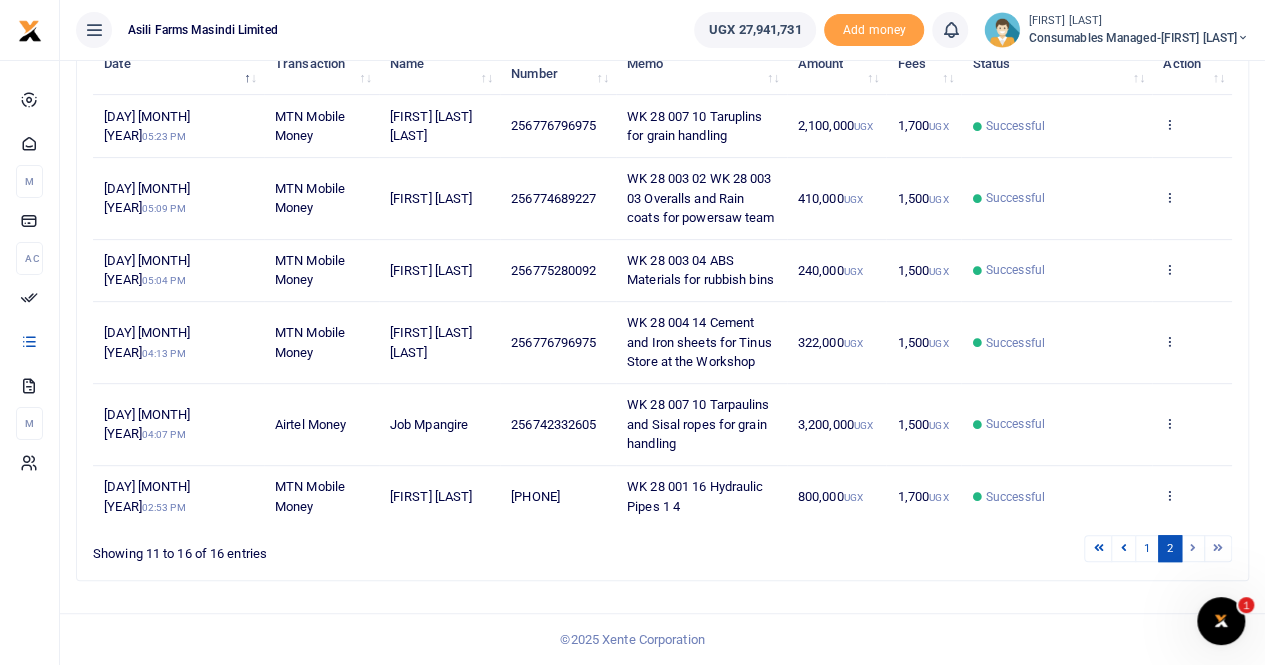scroll, scrollTop: 332, scrollLeft: 0, axis: vertical 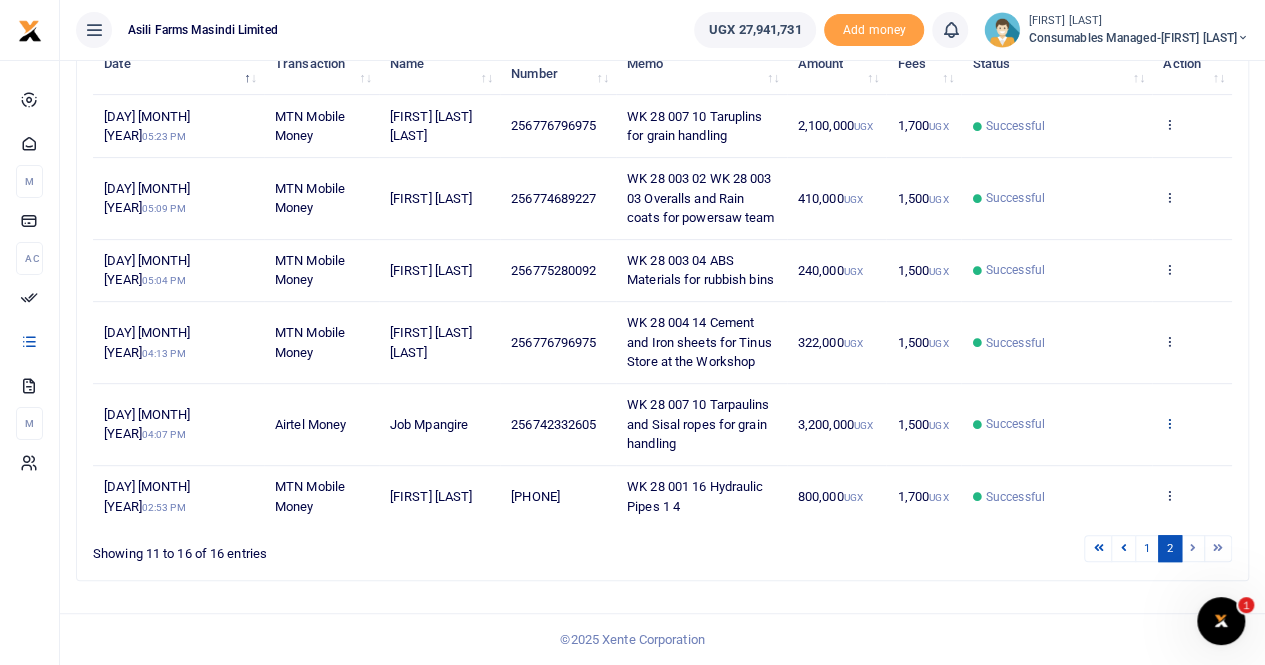 click at bounding box center [1169, 423] 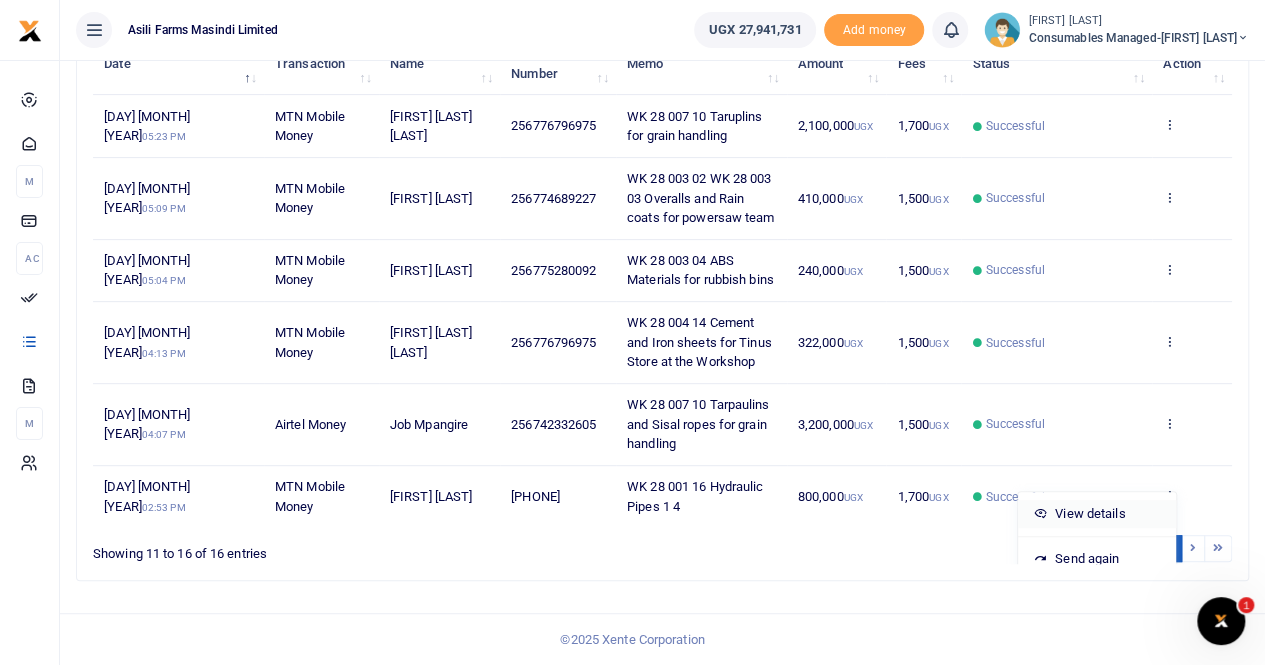 click on "View details" at bounding box center (1097, 514) 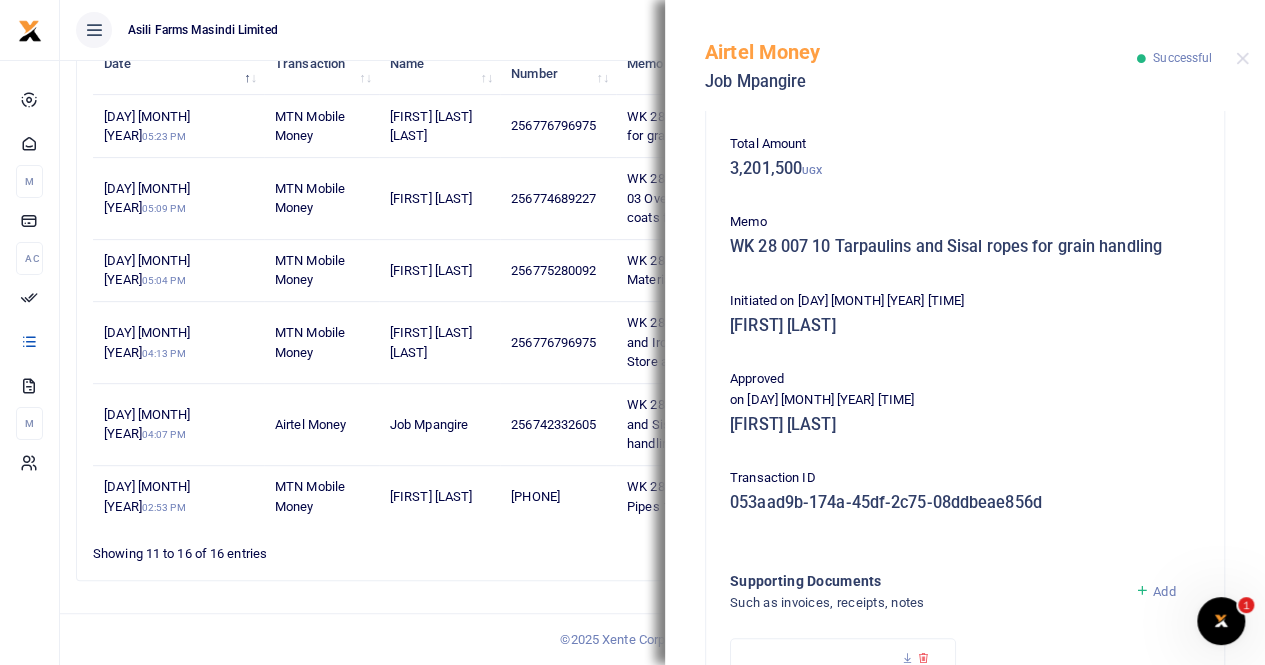 scroll, scrollTop: 482, scrollLeft: 0, axis: vertical 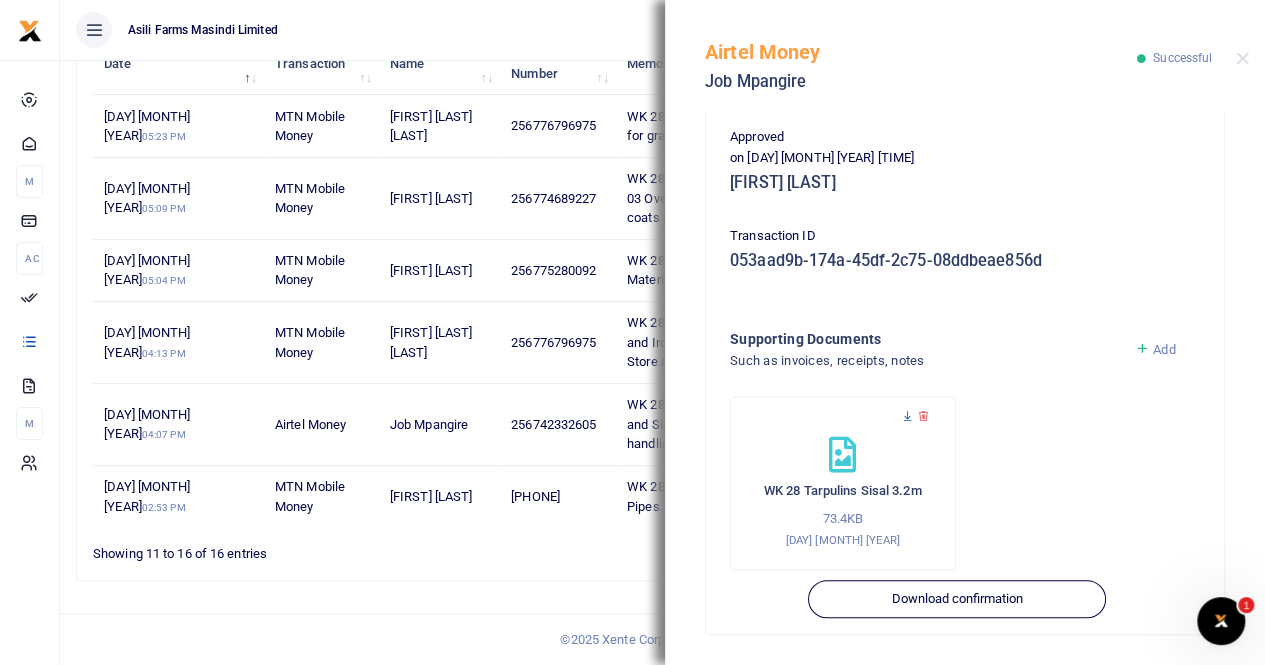 click at bounding box center [907, 416] 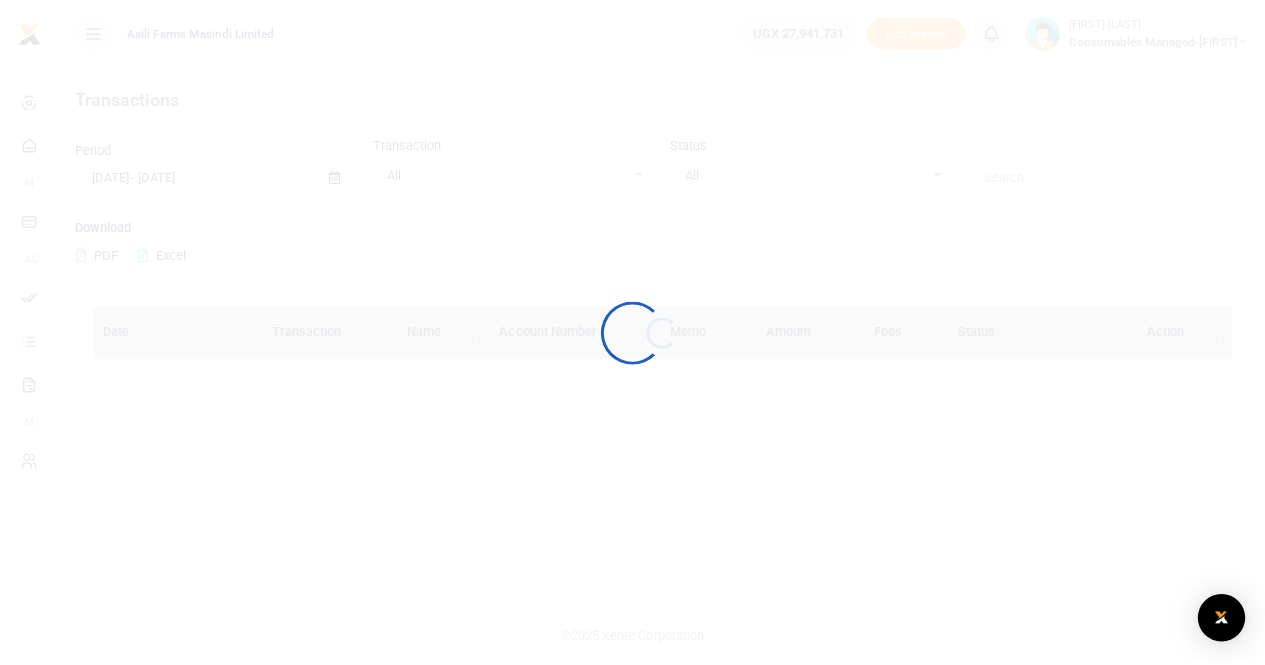 scroll, scrollTop: 0, scrollLeft: 0, axis: both 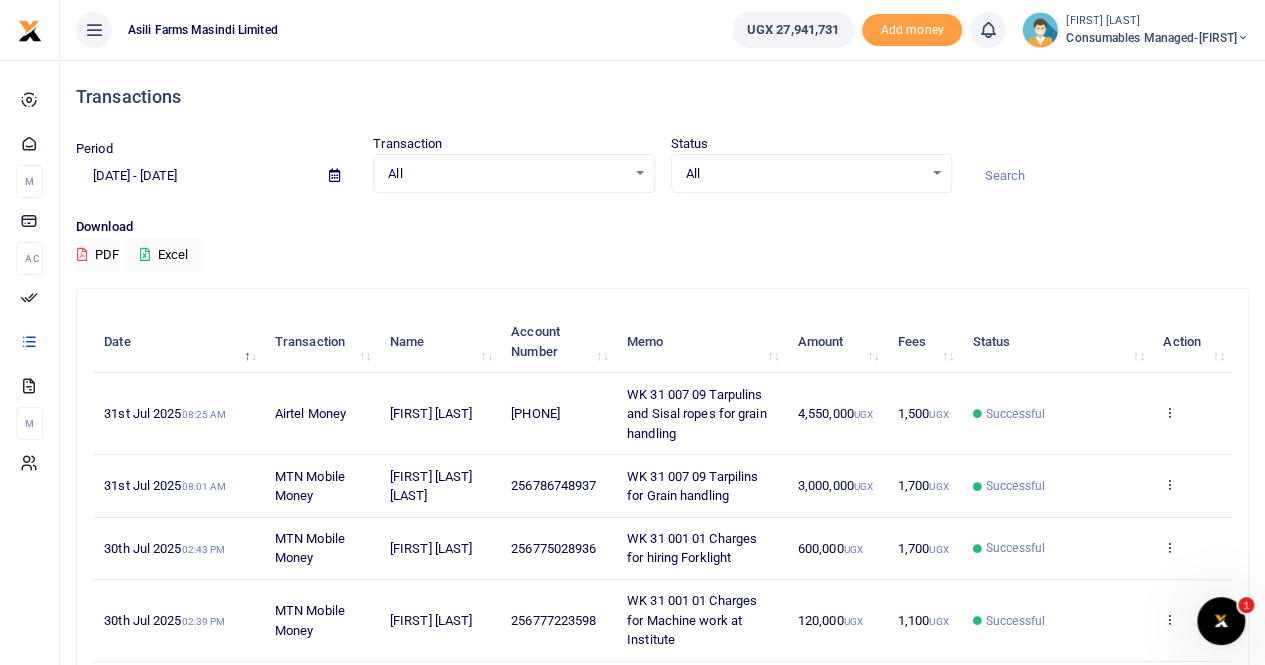 click at bounding box center (334, 175) 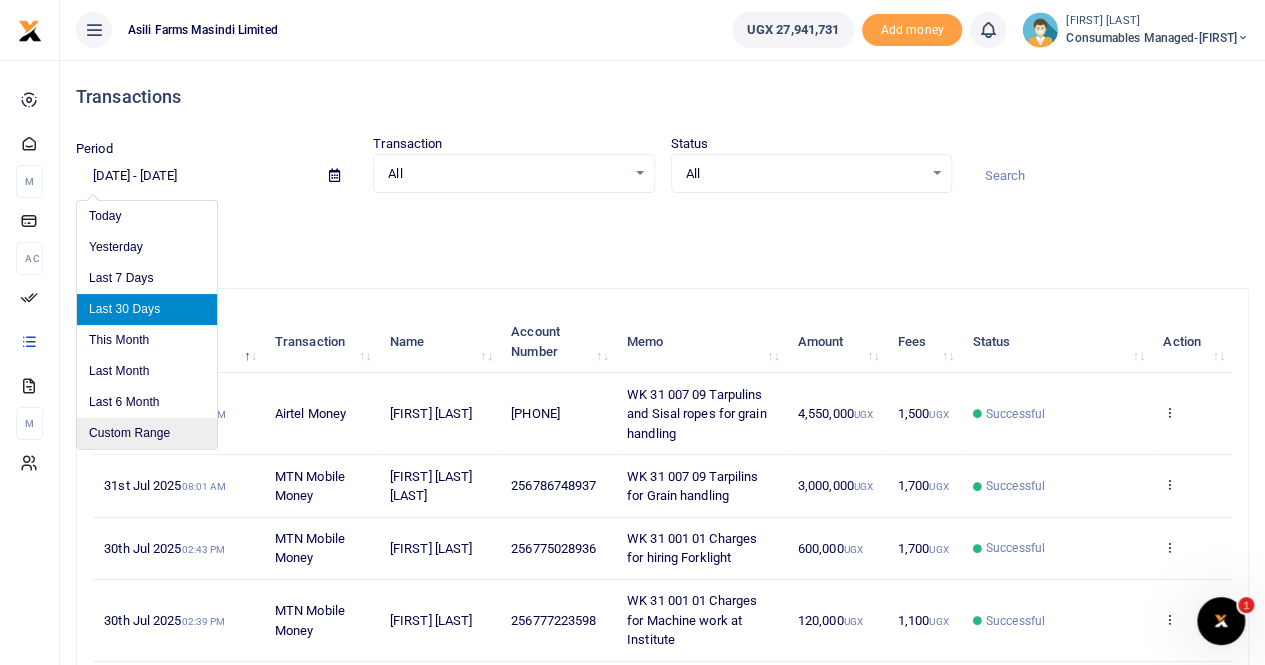 click on "Custom Range" at bounding box center [147, 433] 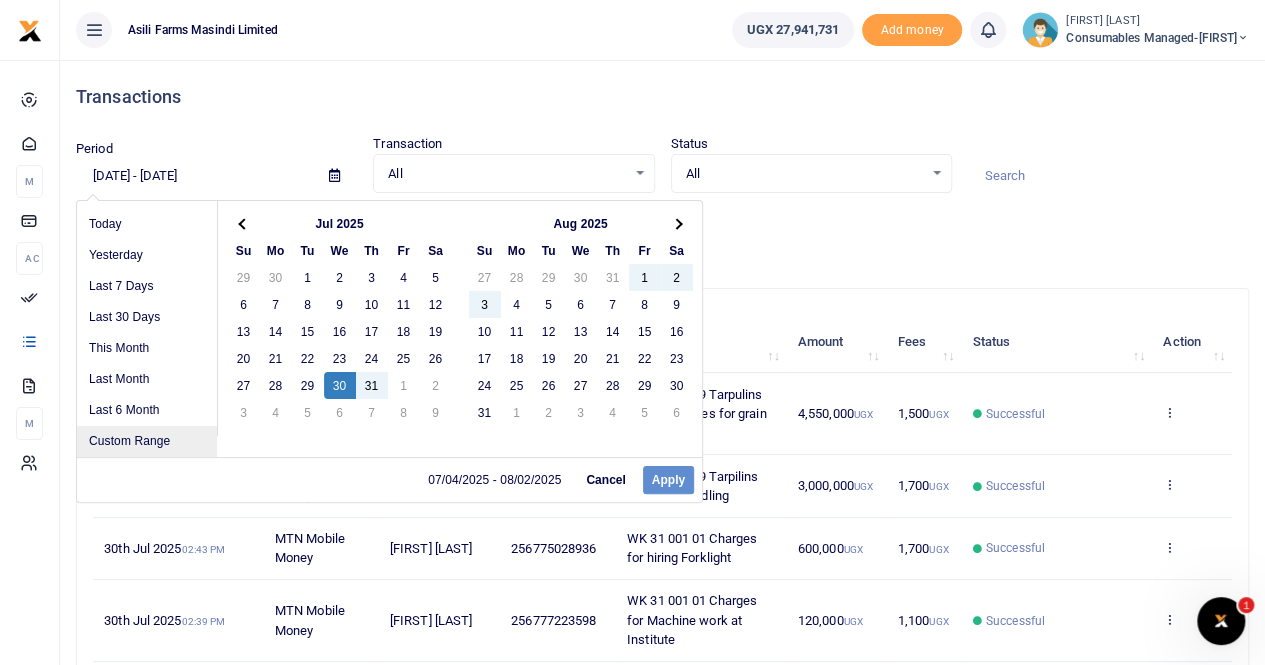 click on "Custom Range" at bounding box center (147, 441) 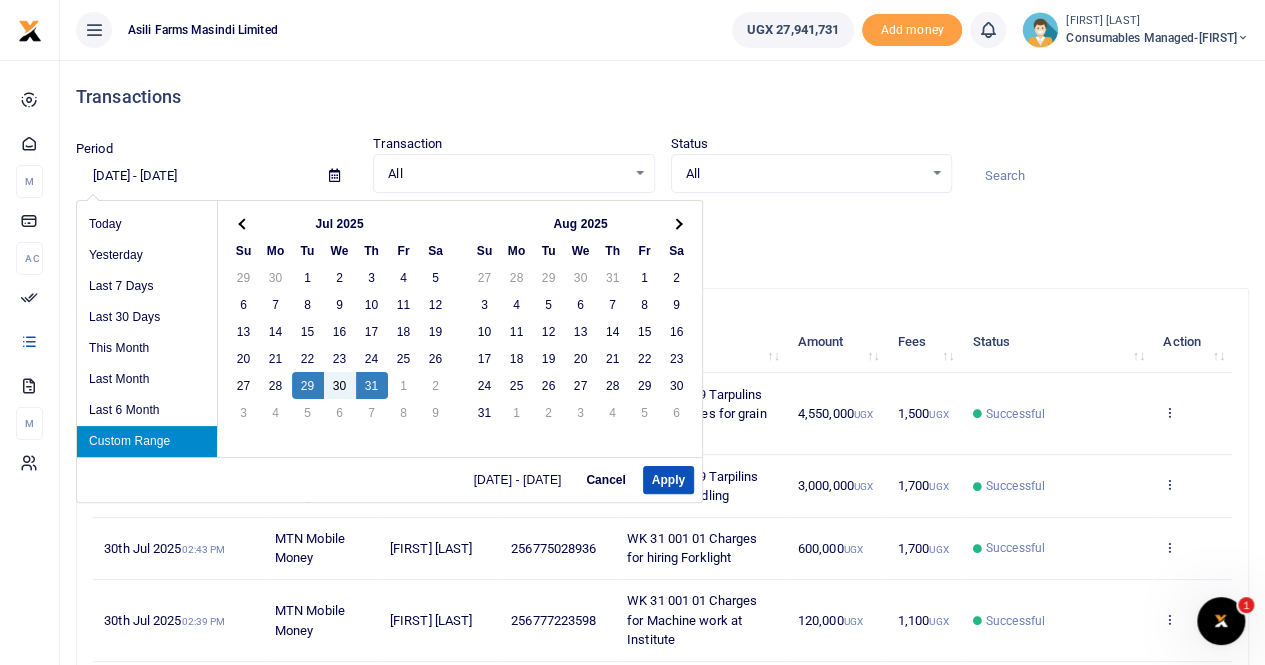 click on "Custom Range" at bounding box center (147, 441) 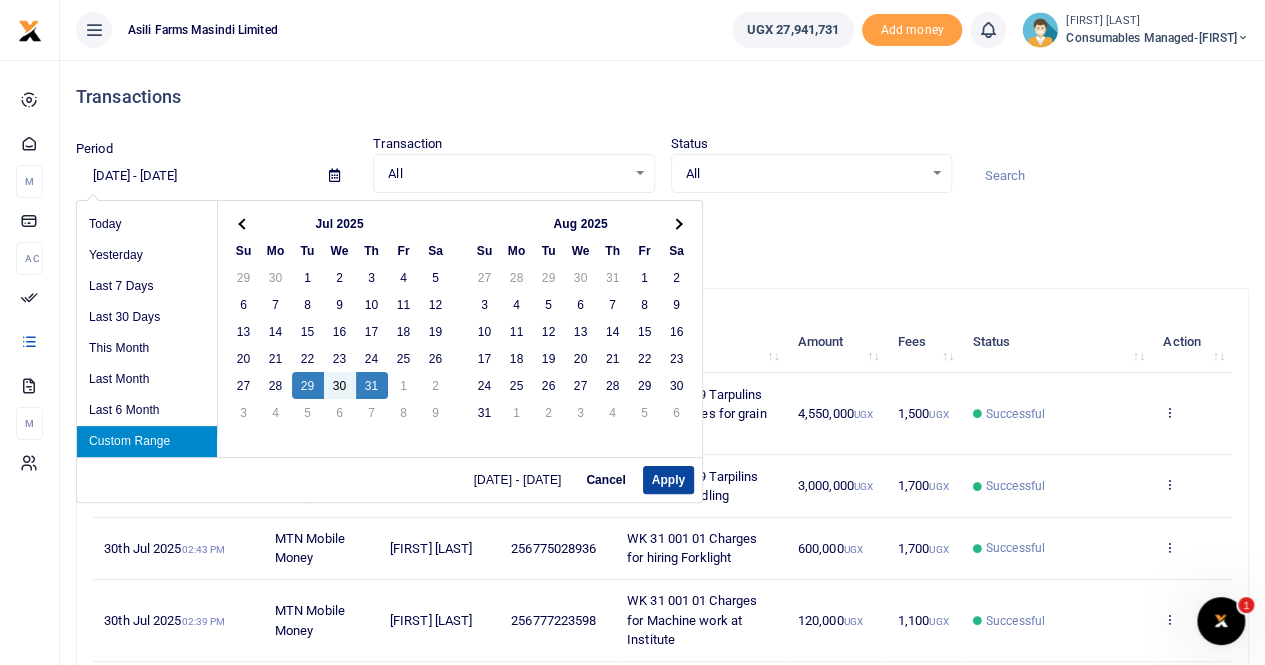 click on "Apply" at bounding box center [668, 480] 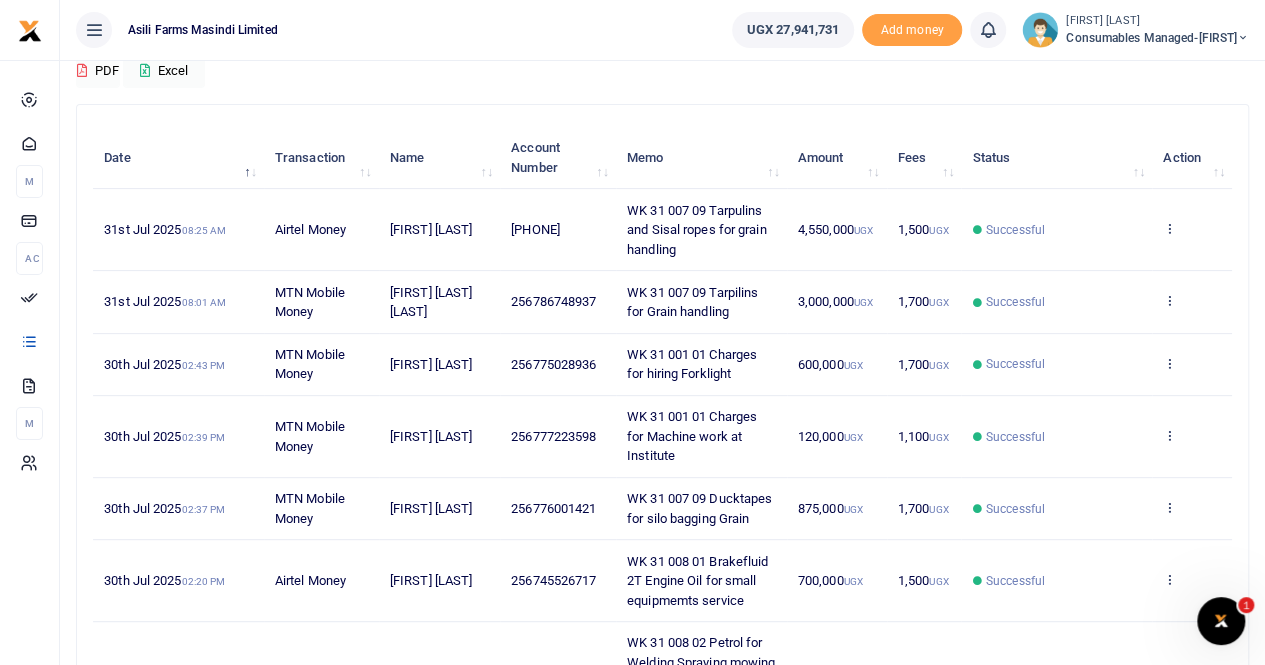 scroll, scrollTop: 300, scrollLeft: 0, axis: vertical 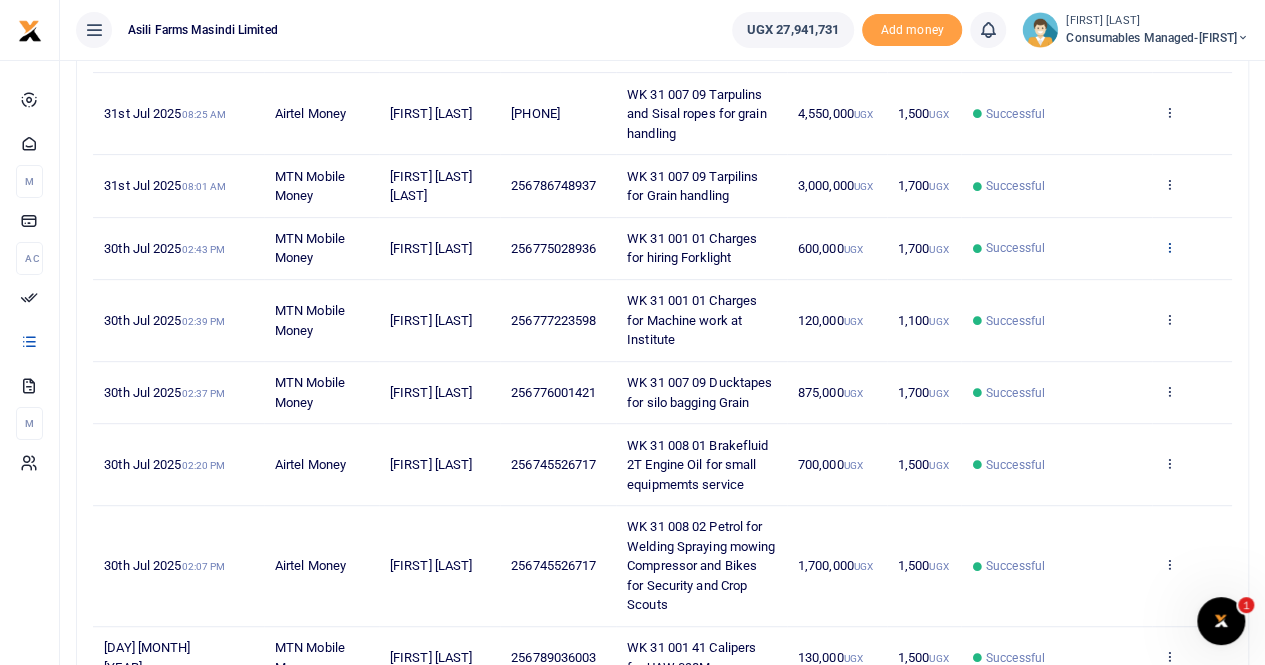click at bounding box center (1169, 247) 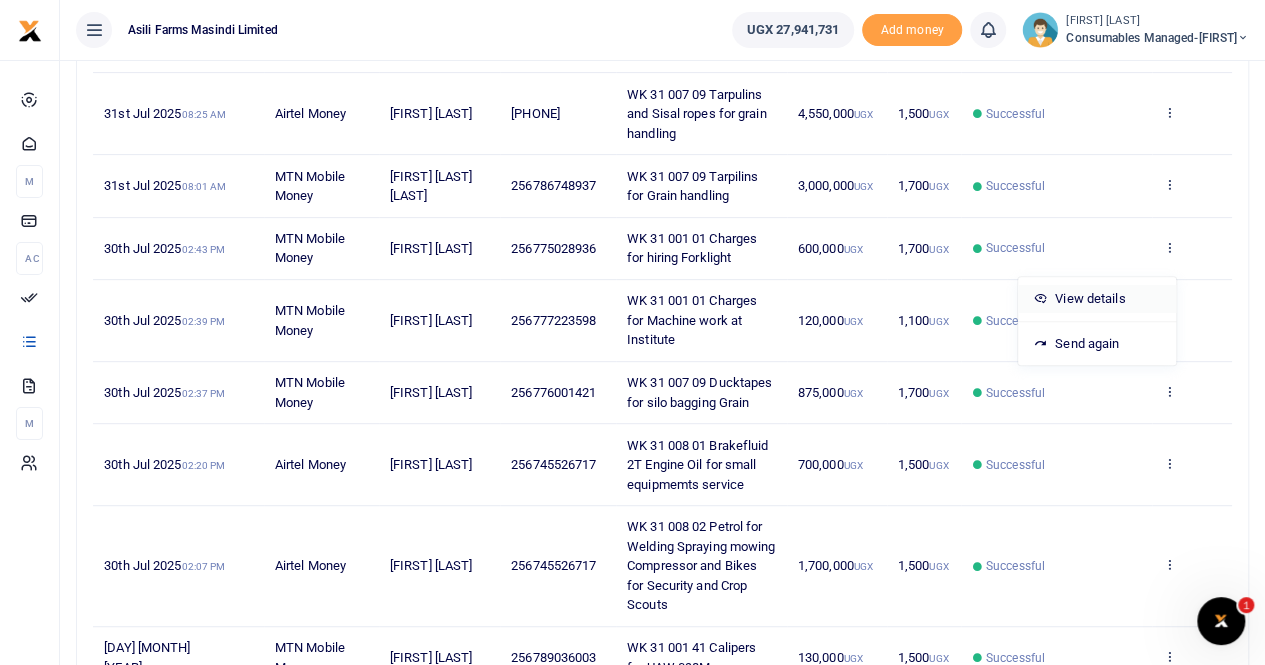 click on "View details" at bounding box center [1097, 299] 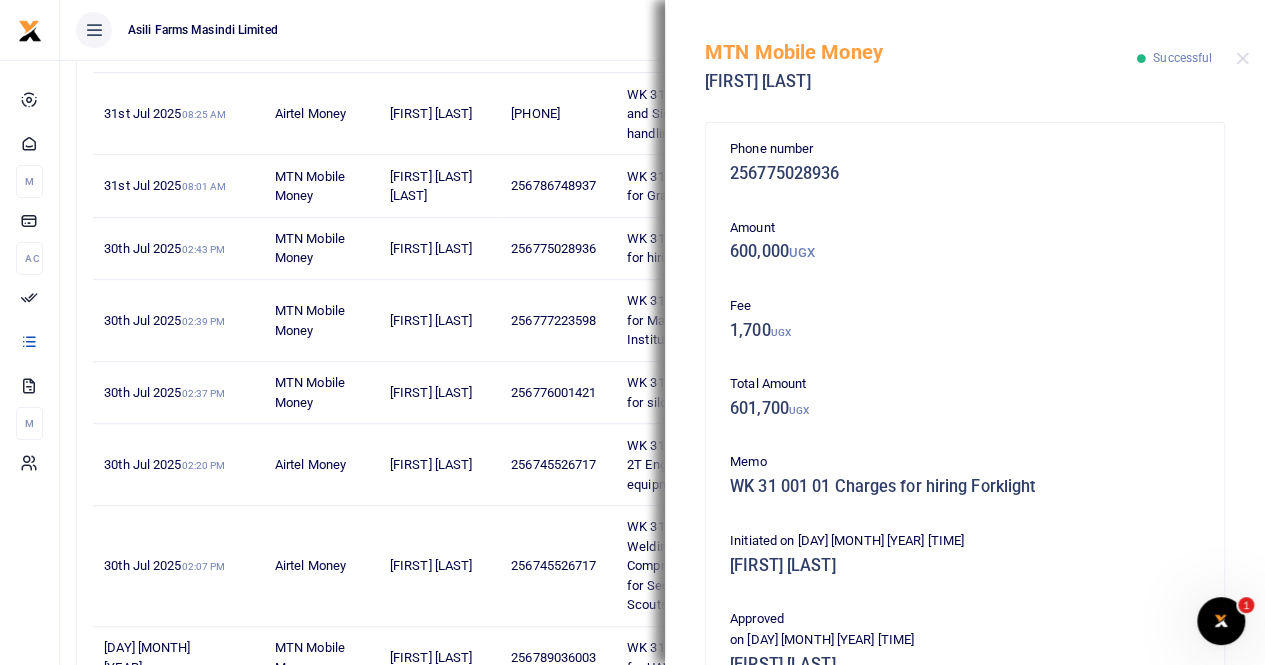 scroll, scrollTop: 482, scrollLeft: 0, axis: vertical 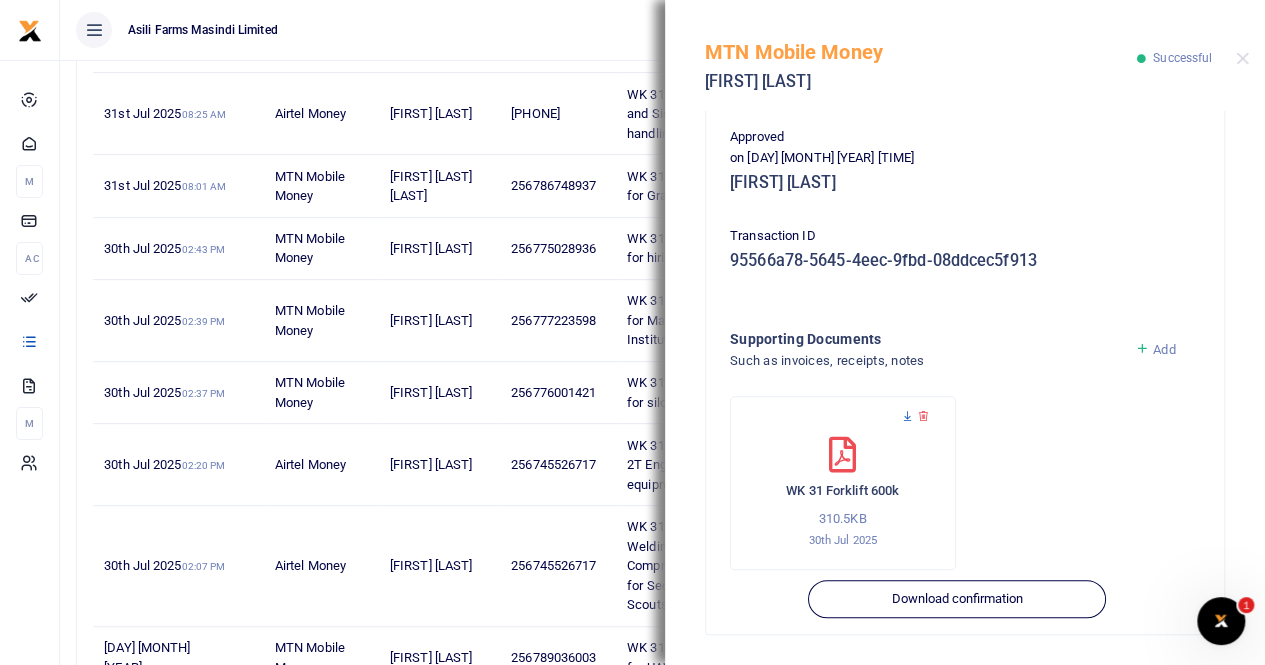 click at bounding box center (907, 416) 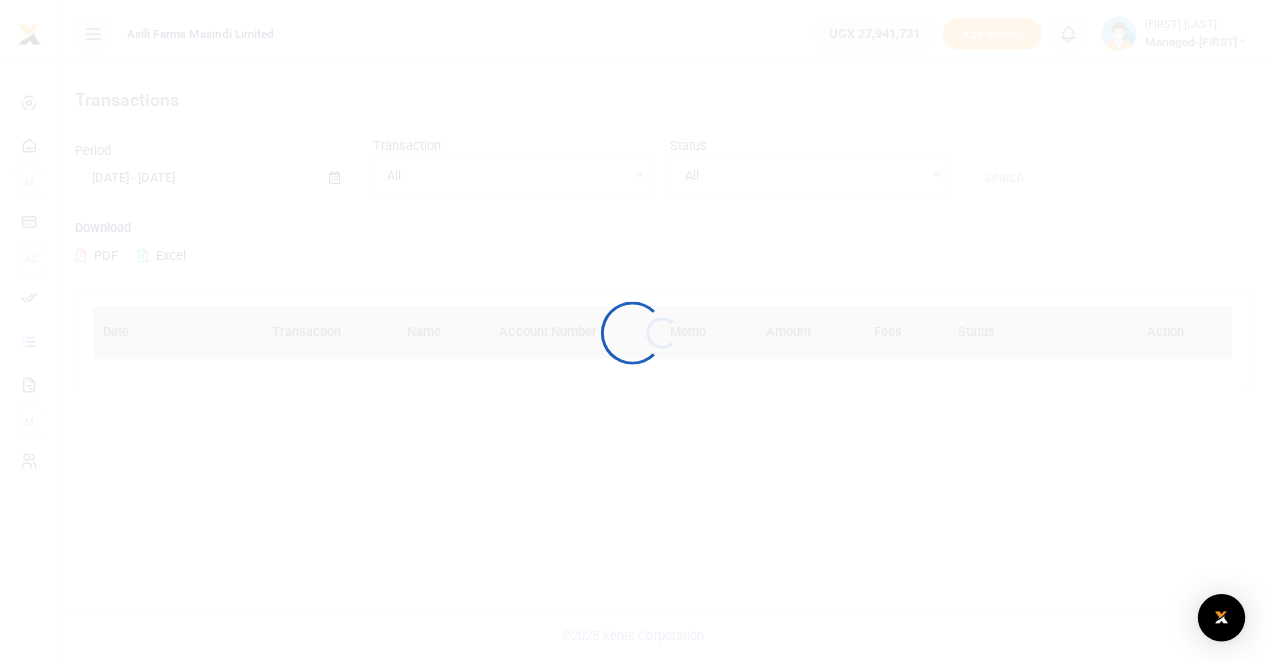 scroll, scrollTop: 0, scrollLeft: 0, axis: both 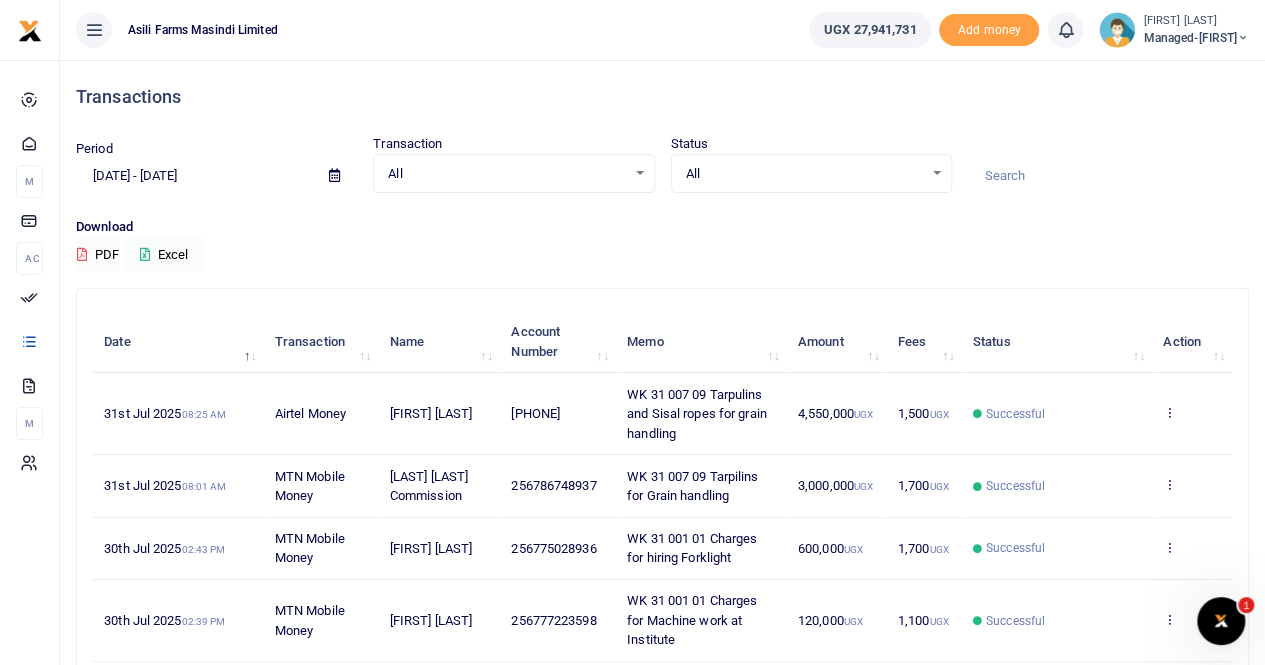click at bounding box center (334, 175) 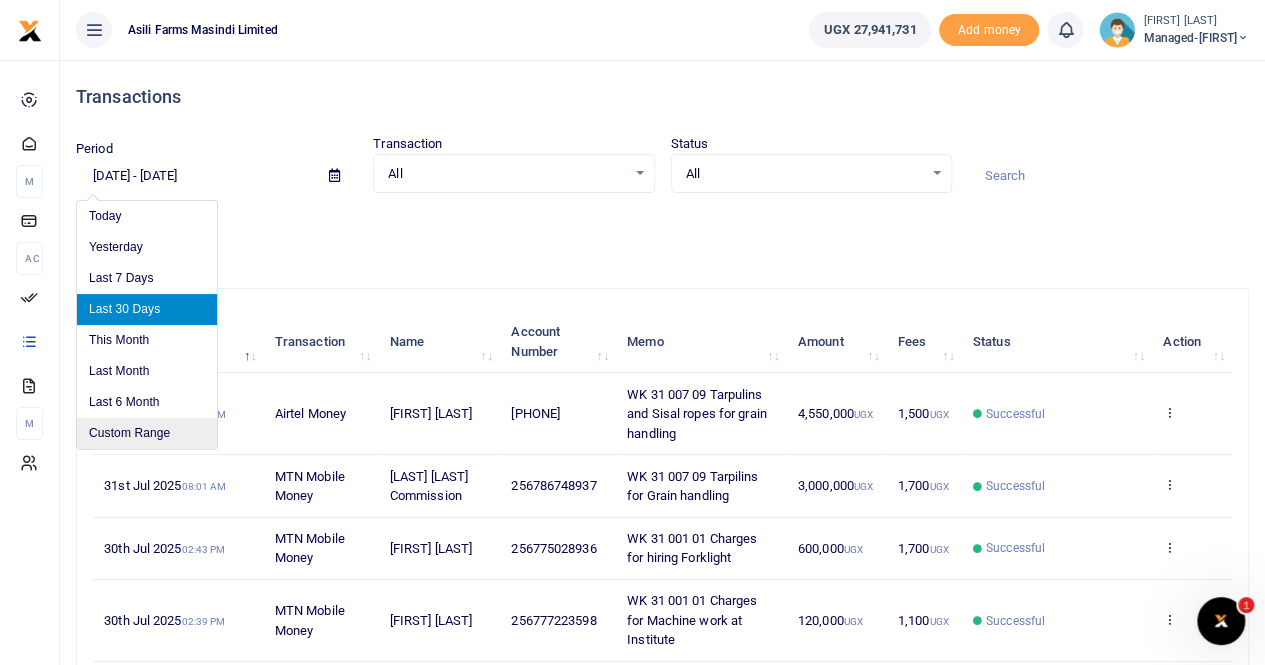 click on "Custom Range" at bounding box center [147, 433] 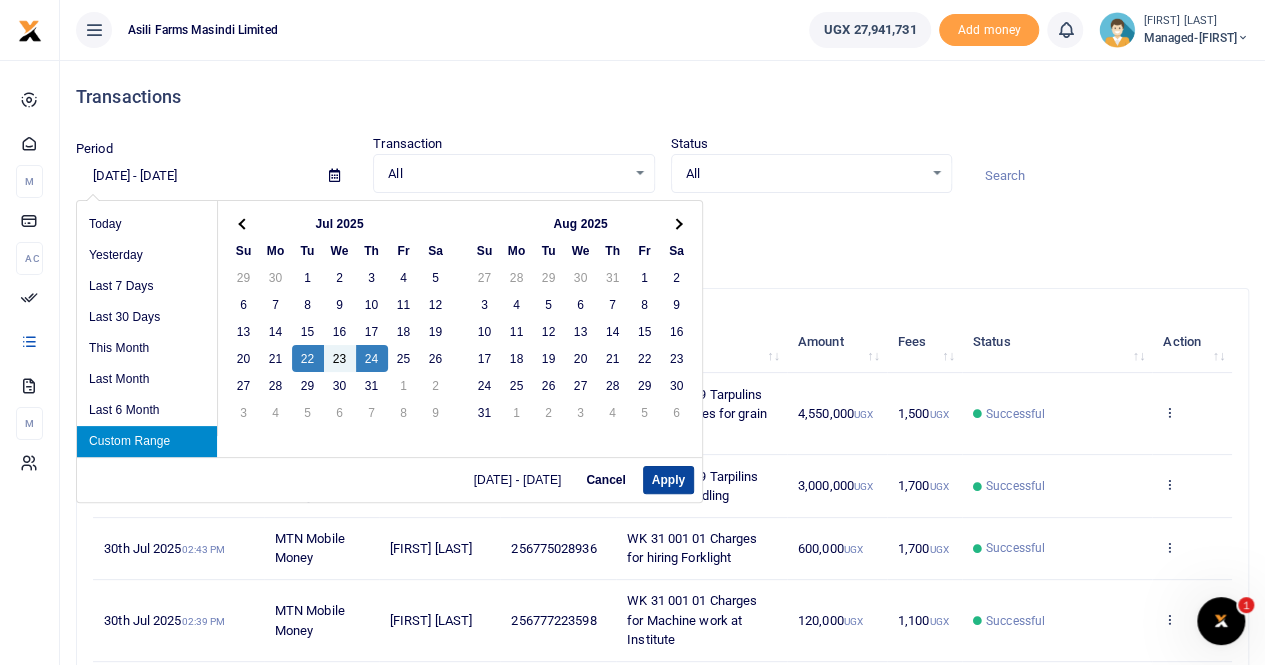 click on "Apply" at bounding box center (668, 480) 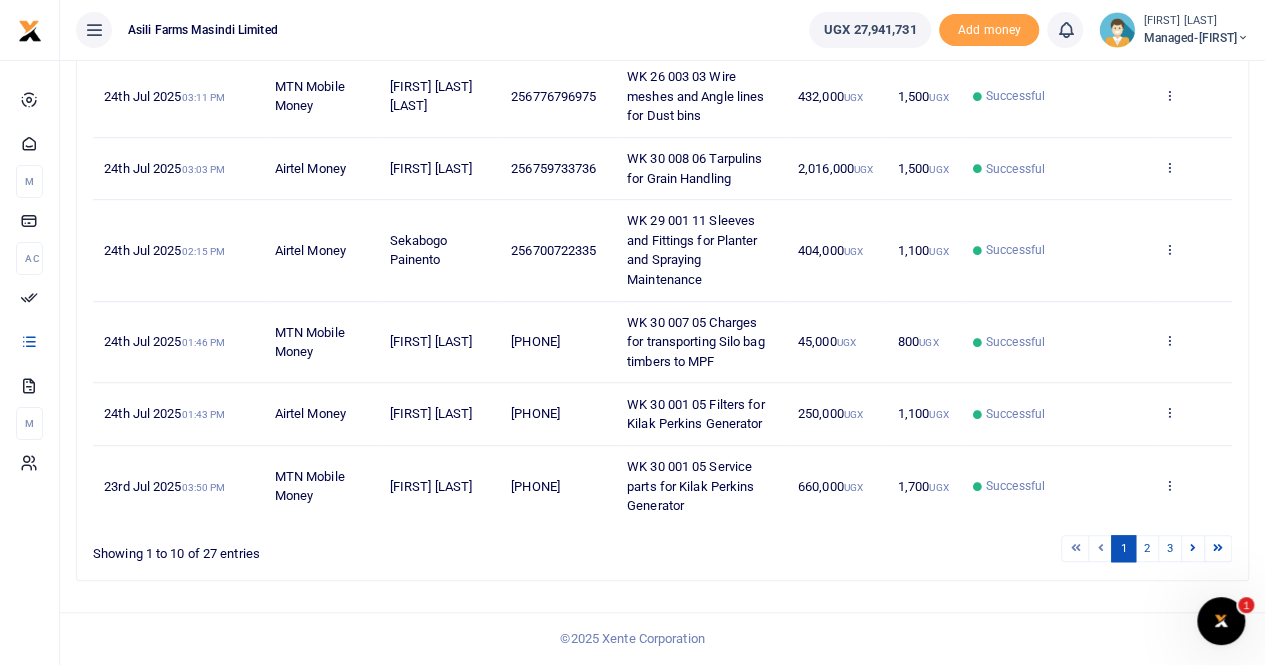 scroll, scrollTop: 638, scrollLeft: 0, axis: vertical 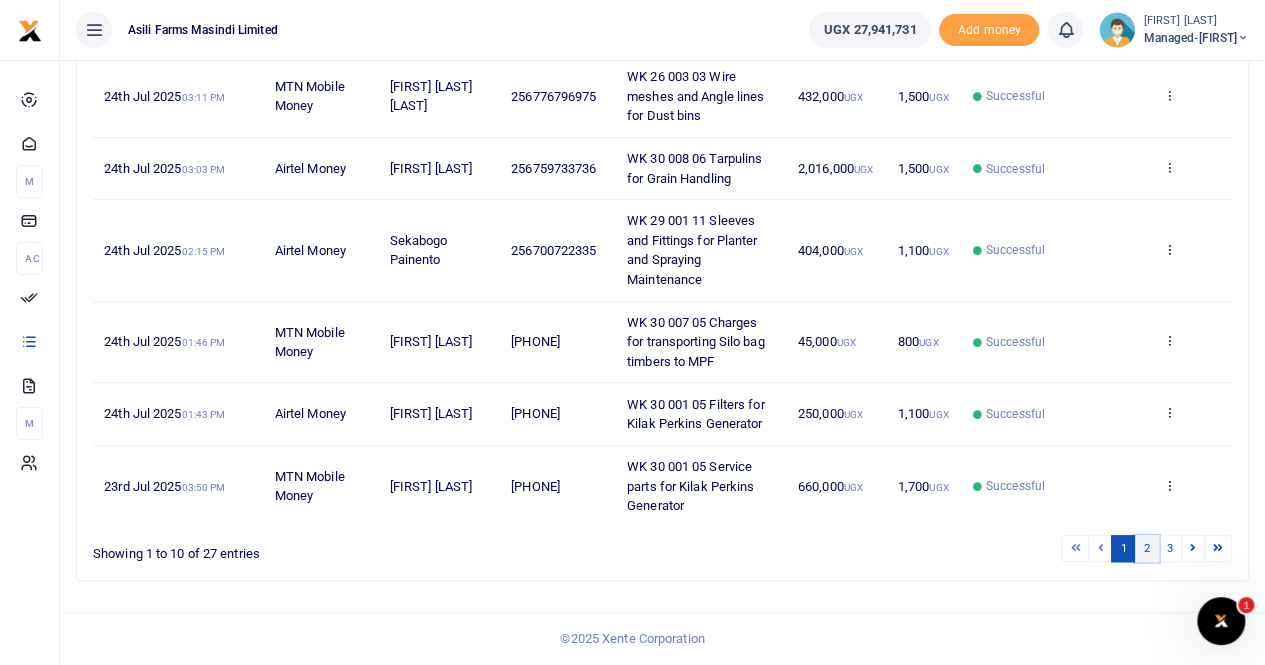 click on "2" at bounding box center [1147, 548] 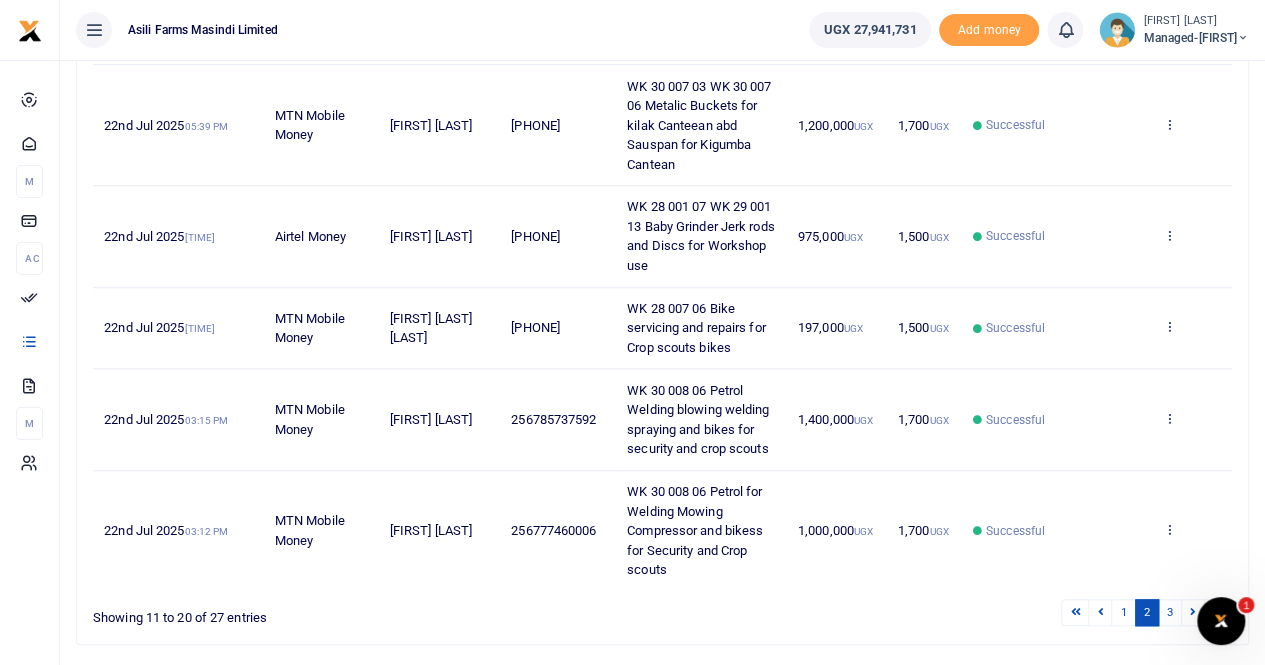 scroll, scrollTop: 716, scrollLeft: 0, axis: vertical 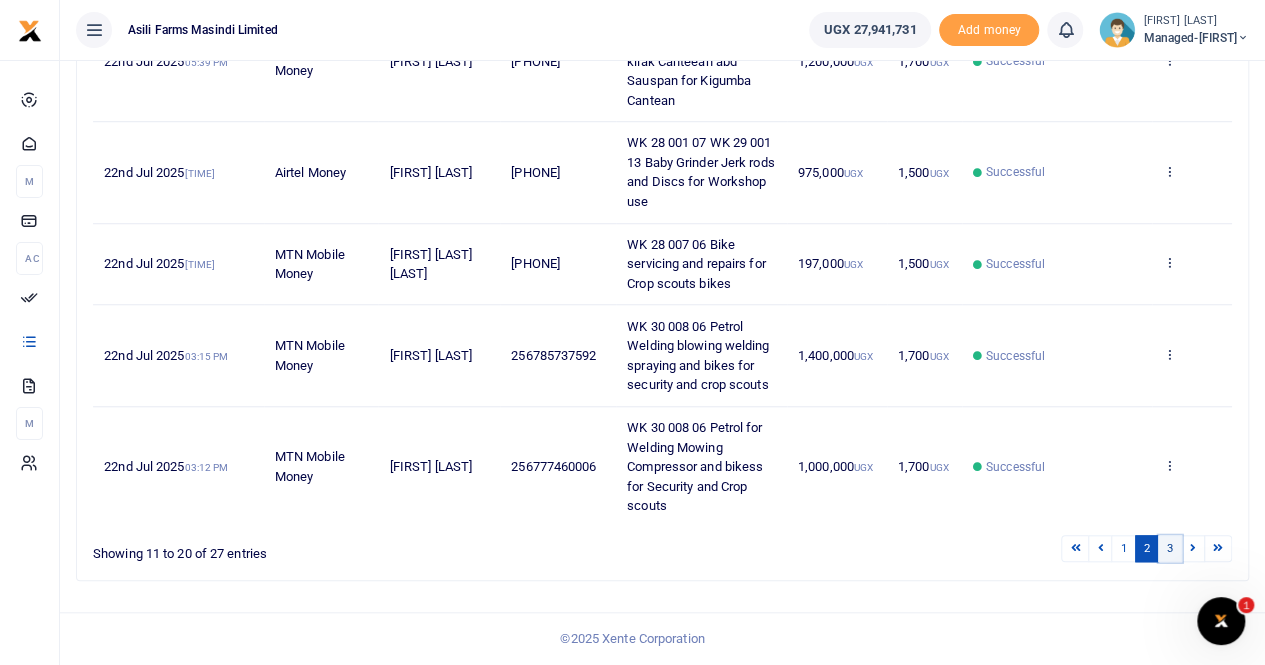 click on "3" at bounding box center (1170, 548) 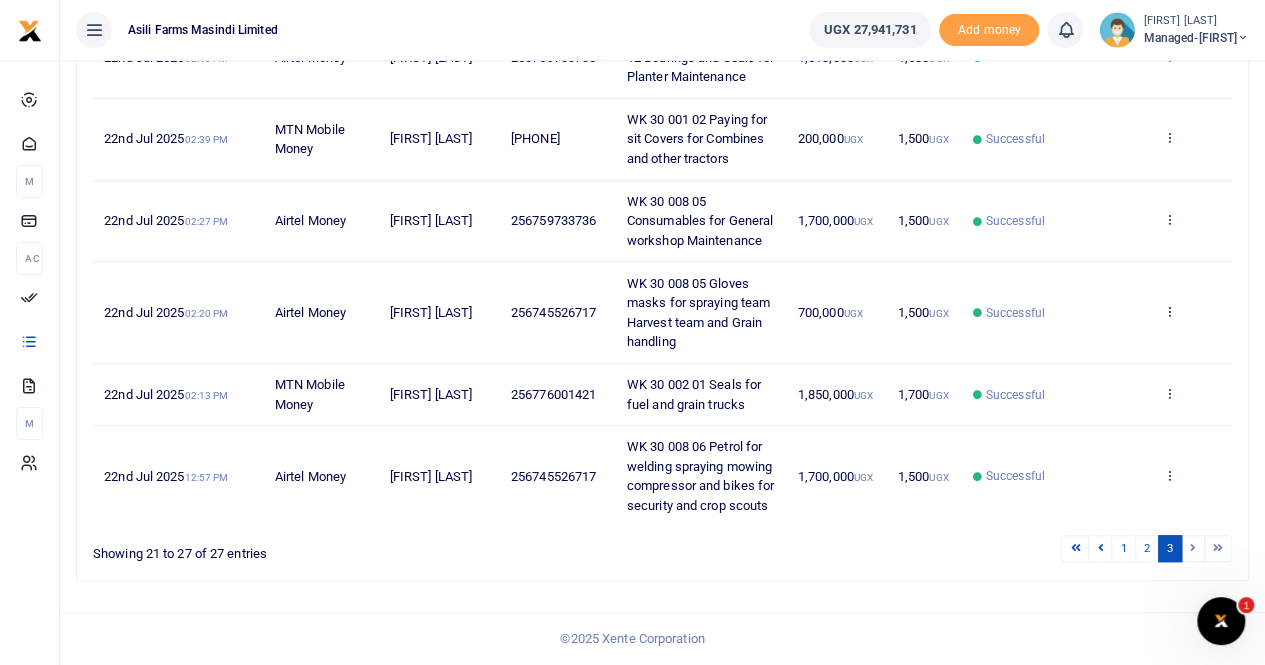 scroll, scrollTop: 391, scrollLeft: 0, axis: vertical 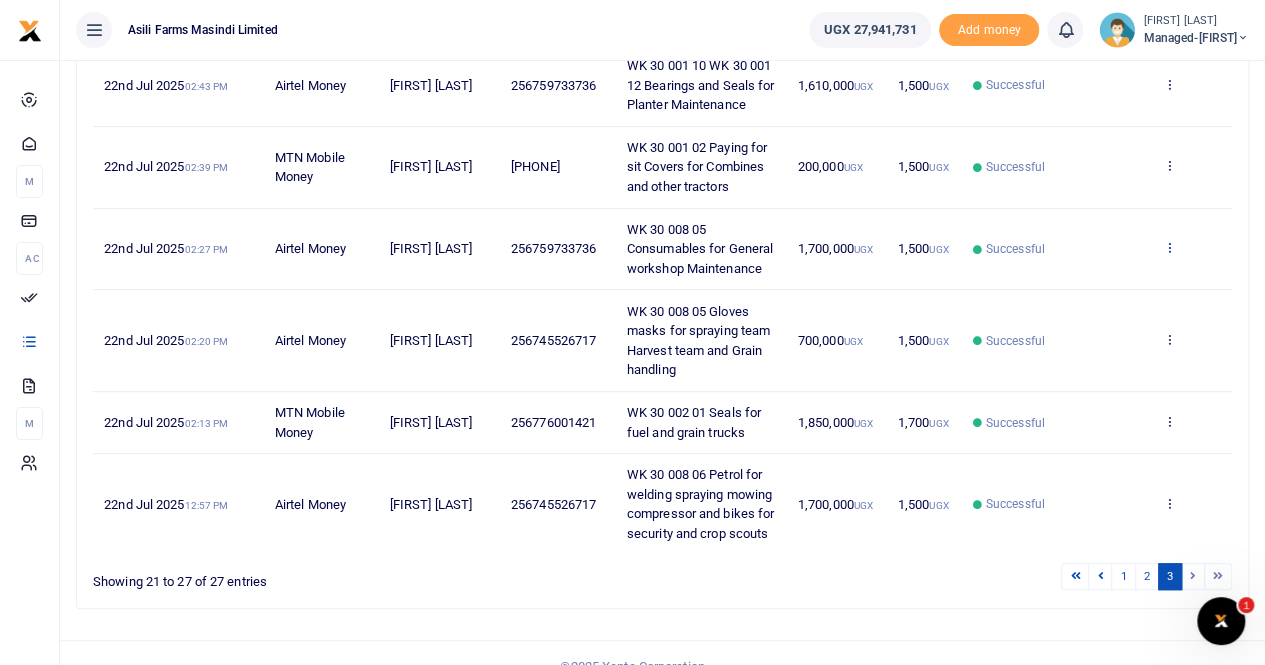 click at bounding box center [1169, 247] 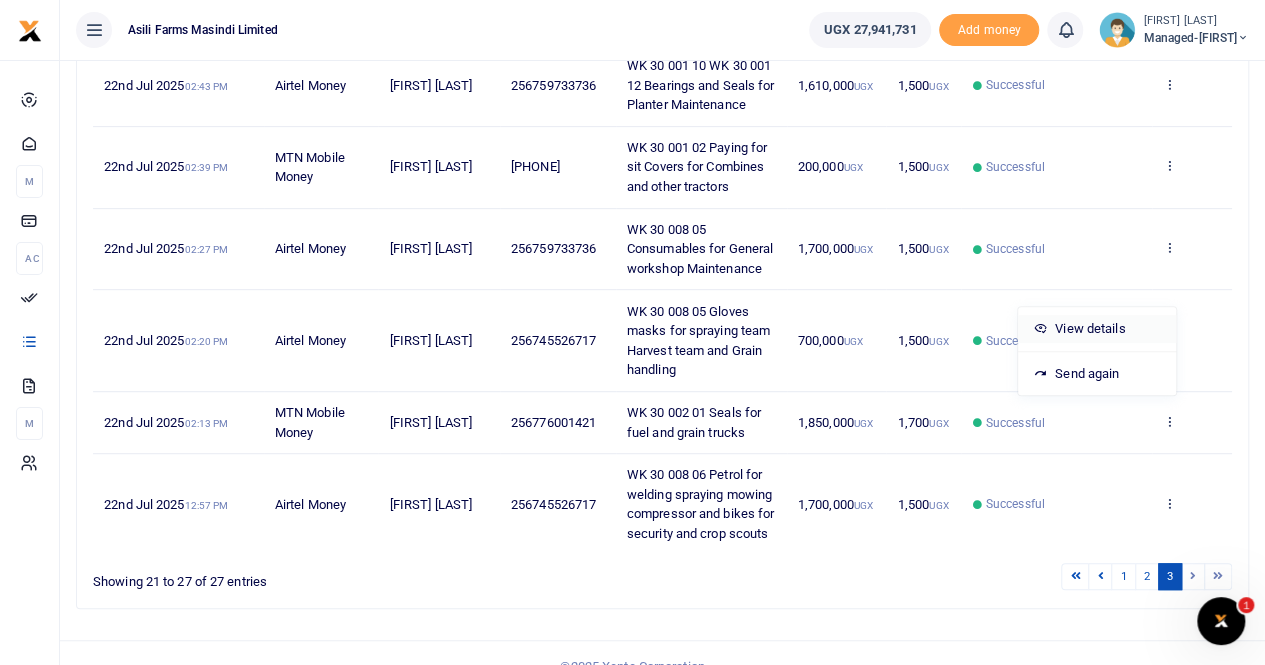 click on "View details" at bounding box center [1097, 329] 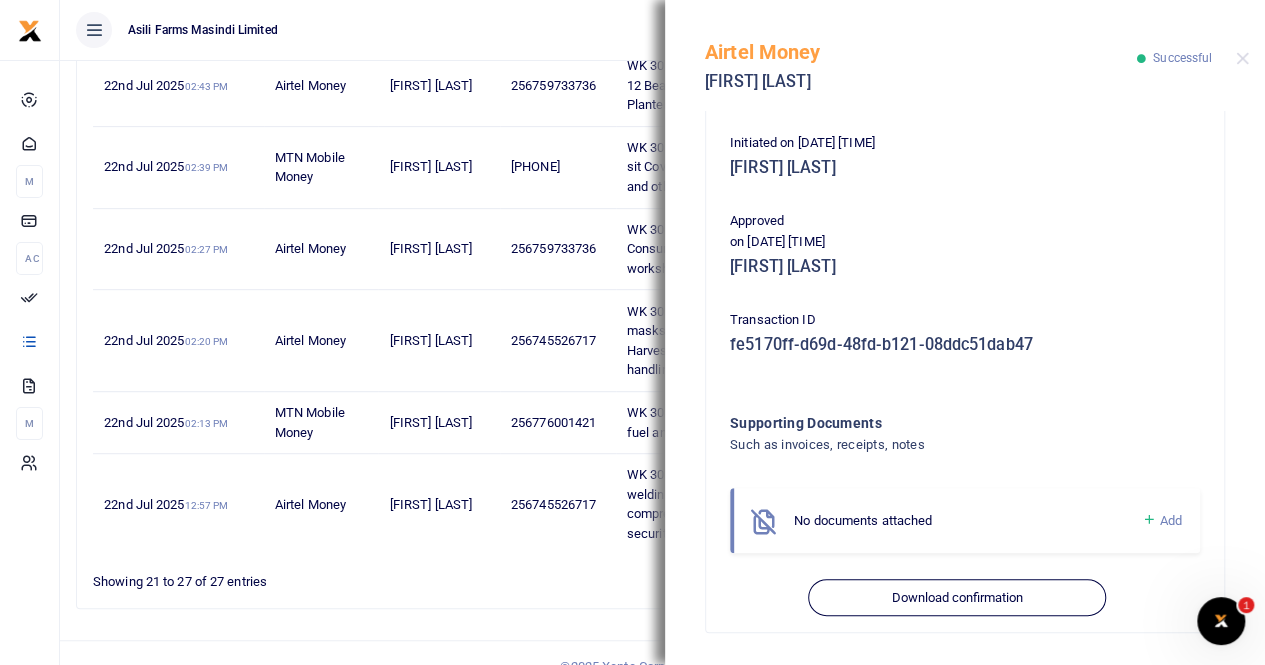 scroll, scrollTop: 0, scrollLeft: 0, axis: both 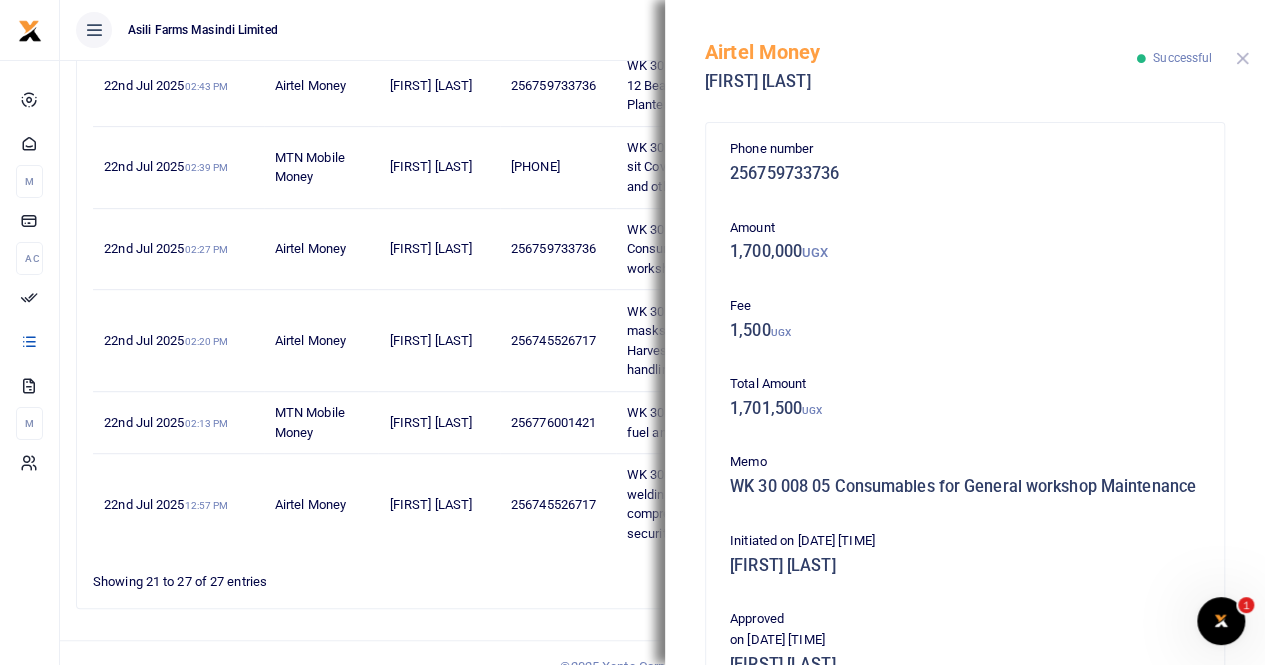 click at bounding box center [1242, 58] 